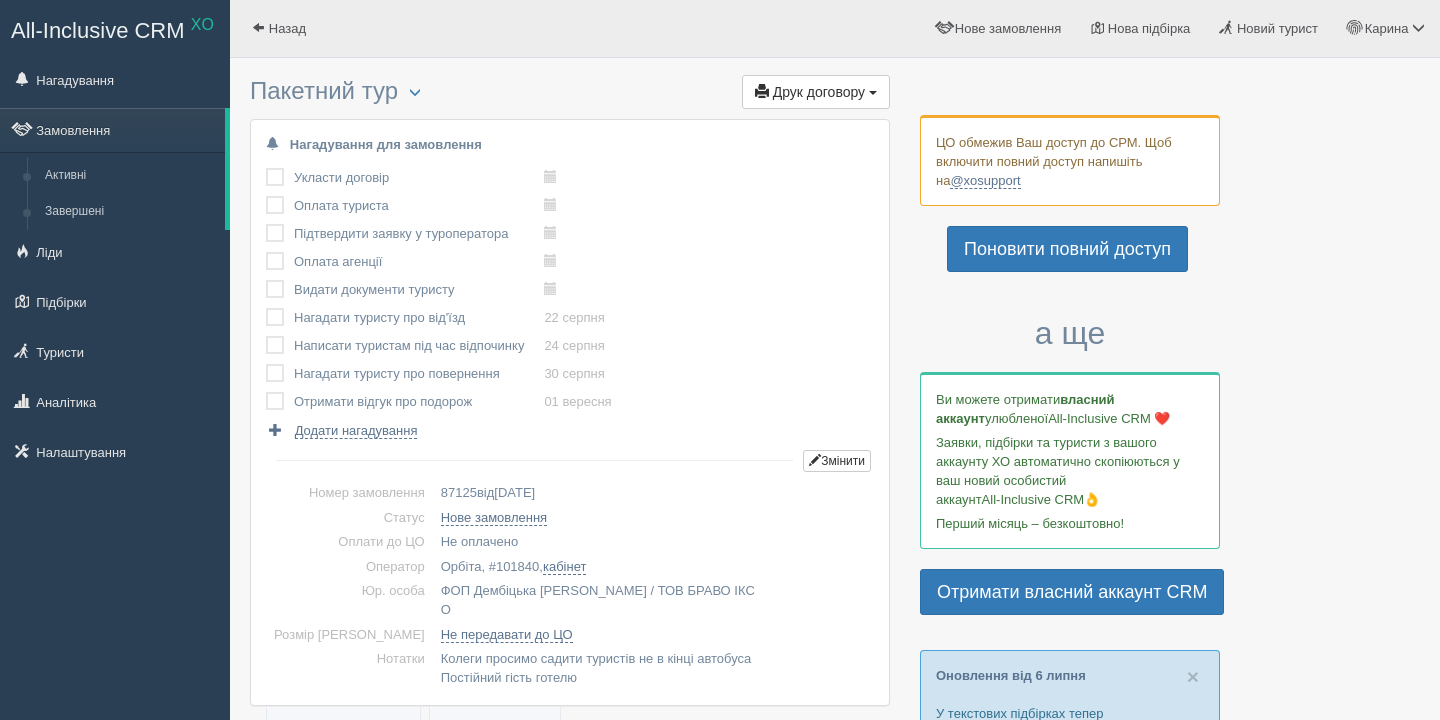 scroll, scrollTop: 0, scrollLeft: 0, axis: both 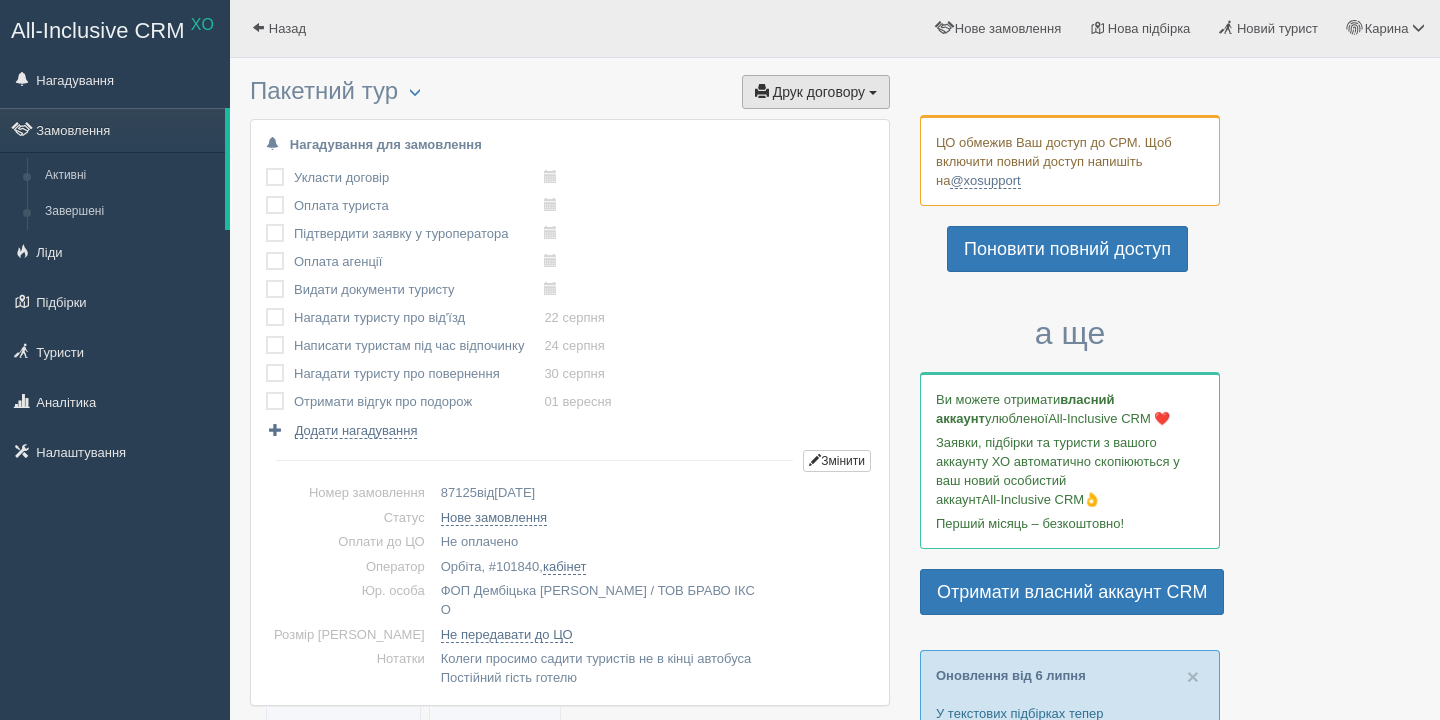 click on "Друк договору
Друк" at bounding box center [816, 92] 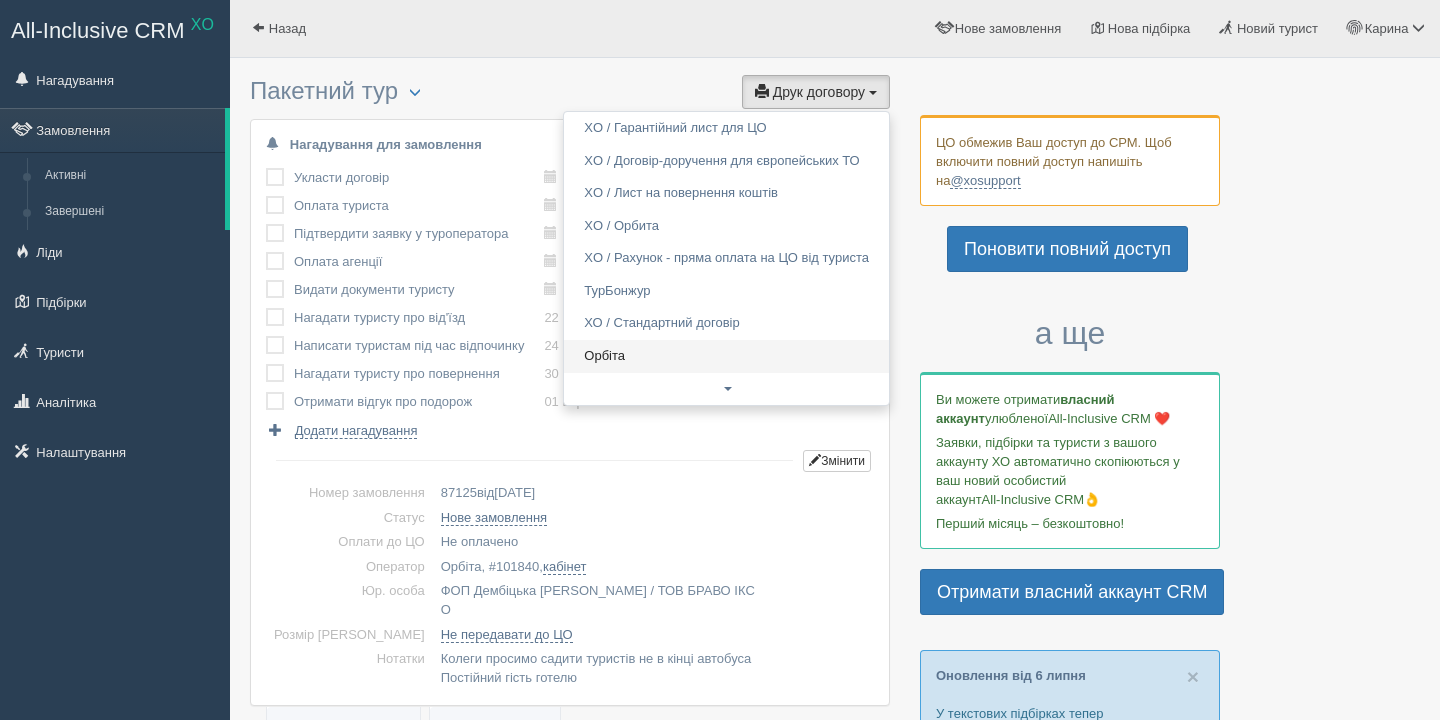 click on "Орбіта" at bounding box center [726, 356] 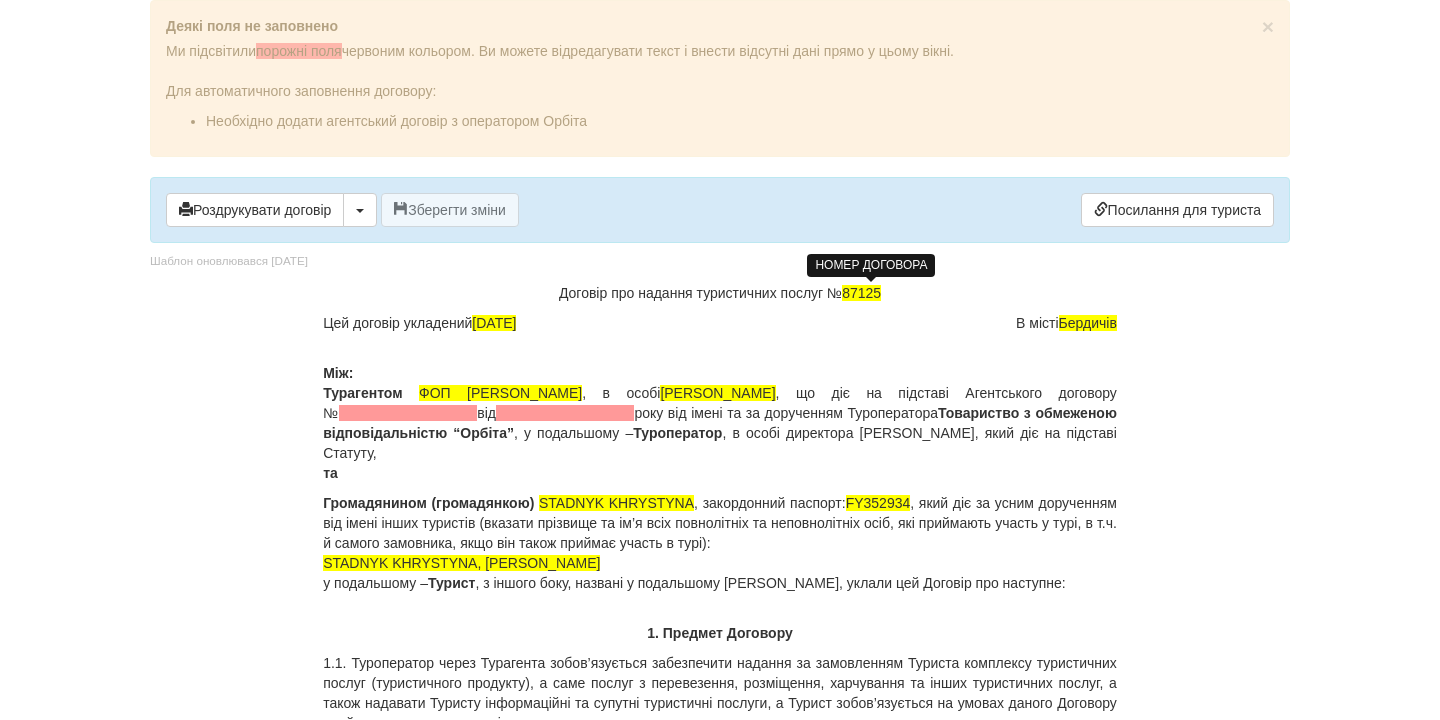 scroll, scrollTop: 0, scrollLeft: 0, axis: both 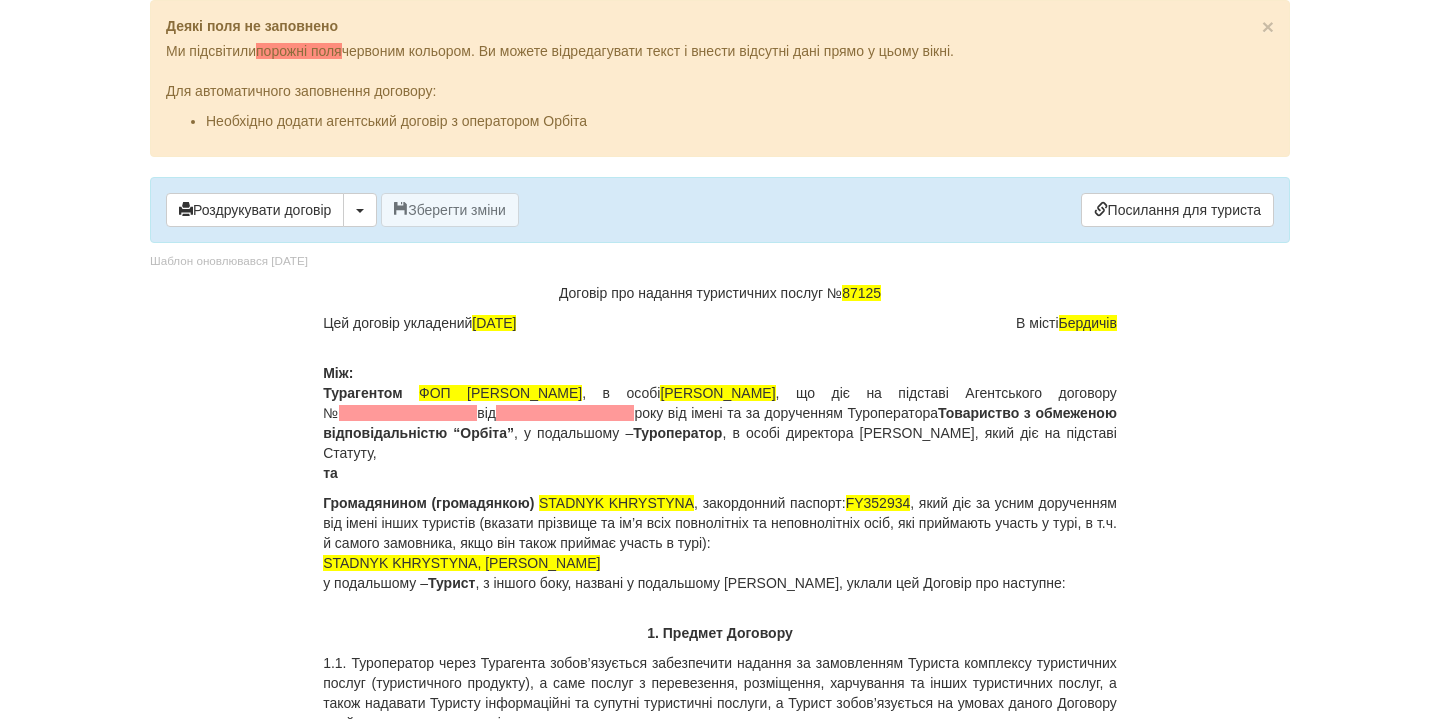 click on "Між:
Турагентом   ФОП Дембіцька Карина Сергіївна , в особі  Дембіцька Карина Сергіївна ,
що діє на підставі Агентського договору №                                  від                                  року
від імені та за дорученням Туроператора  Товариство з обмеженою відповідальністю “Орбіта” , у подальшому –  Туроператор , в особі директора Удода І.Л., який діє на підставі Статуту,
та" at bounding box center [720, 423] 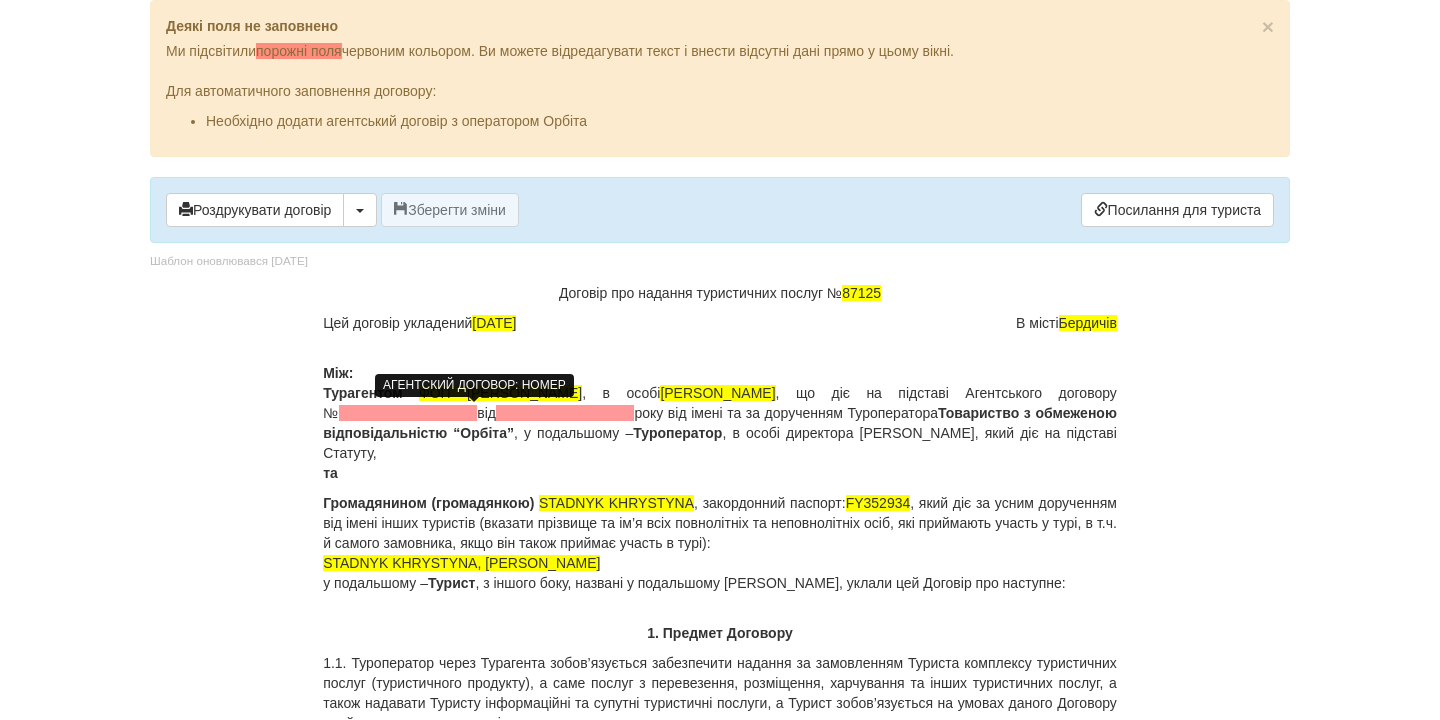 click at bounding box center [408, 413] 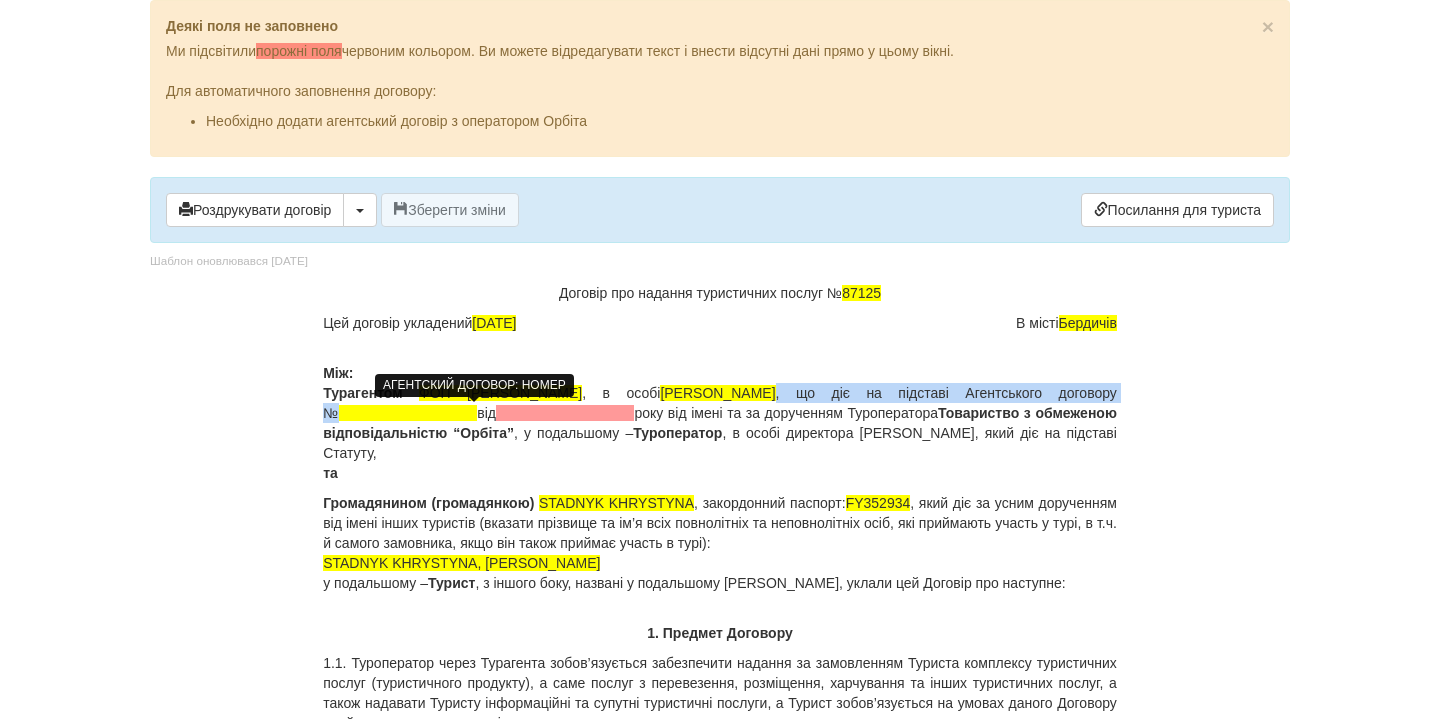type 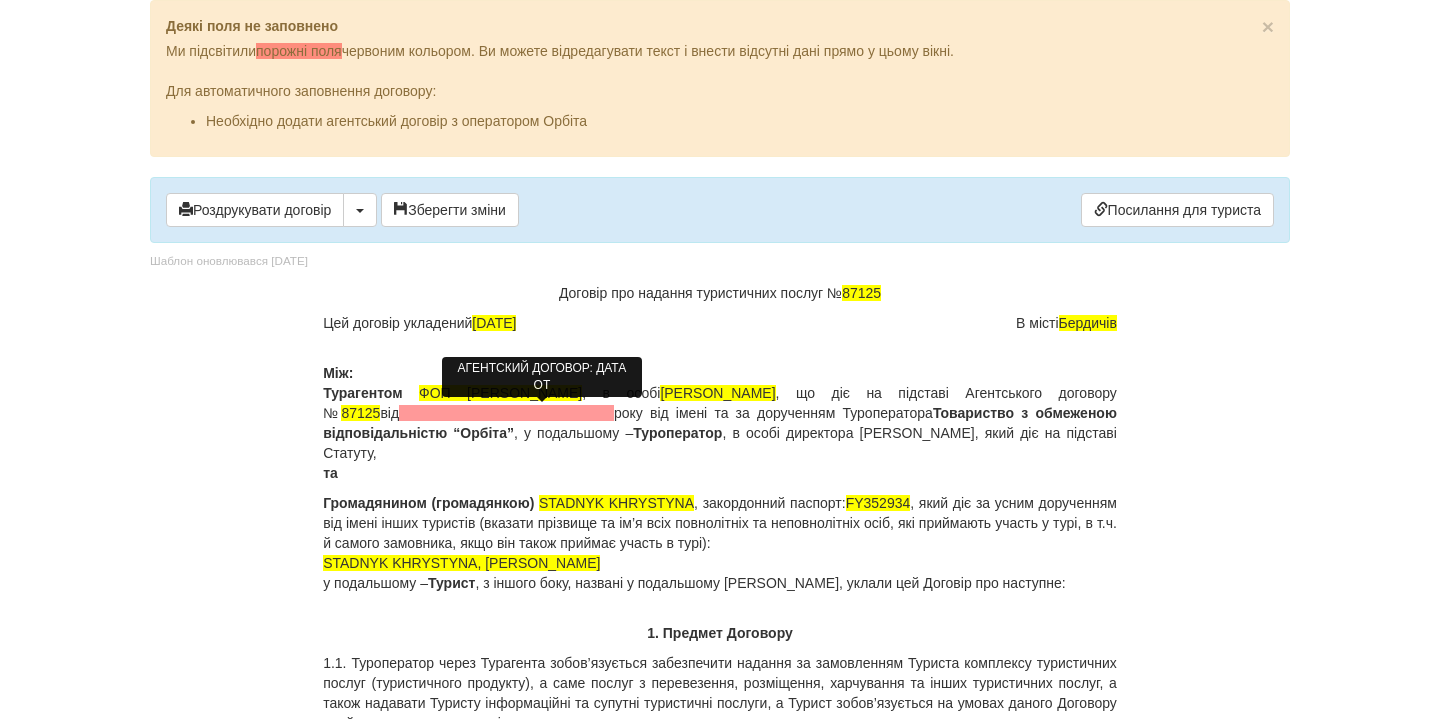 click at bounding box center [506, 413] 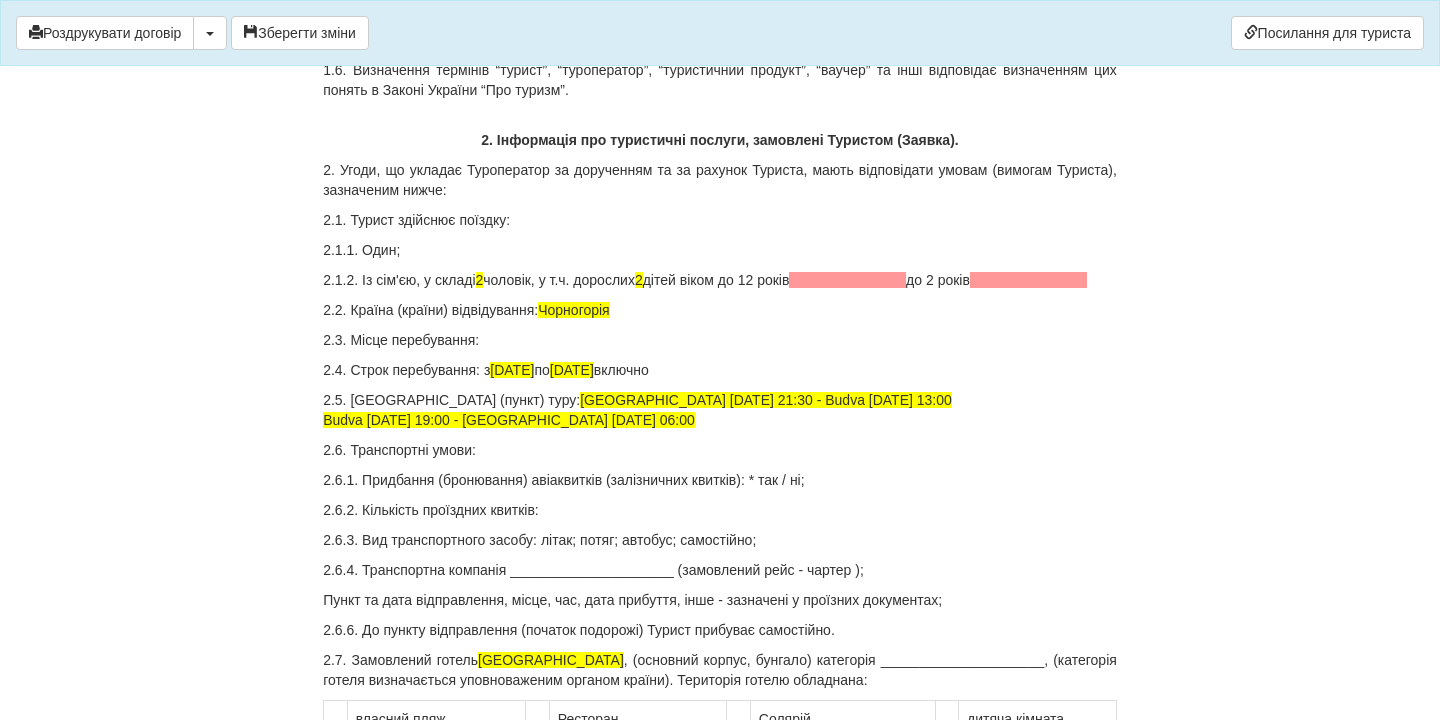 scroll, scrollTop: 905, scrollLeft: 0, axis: vertical 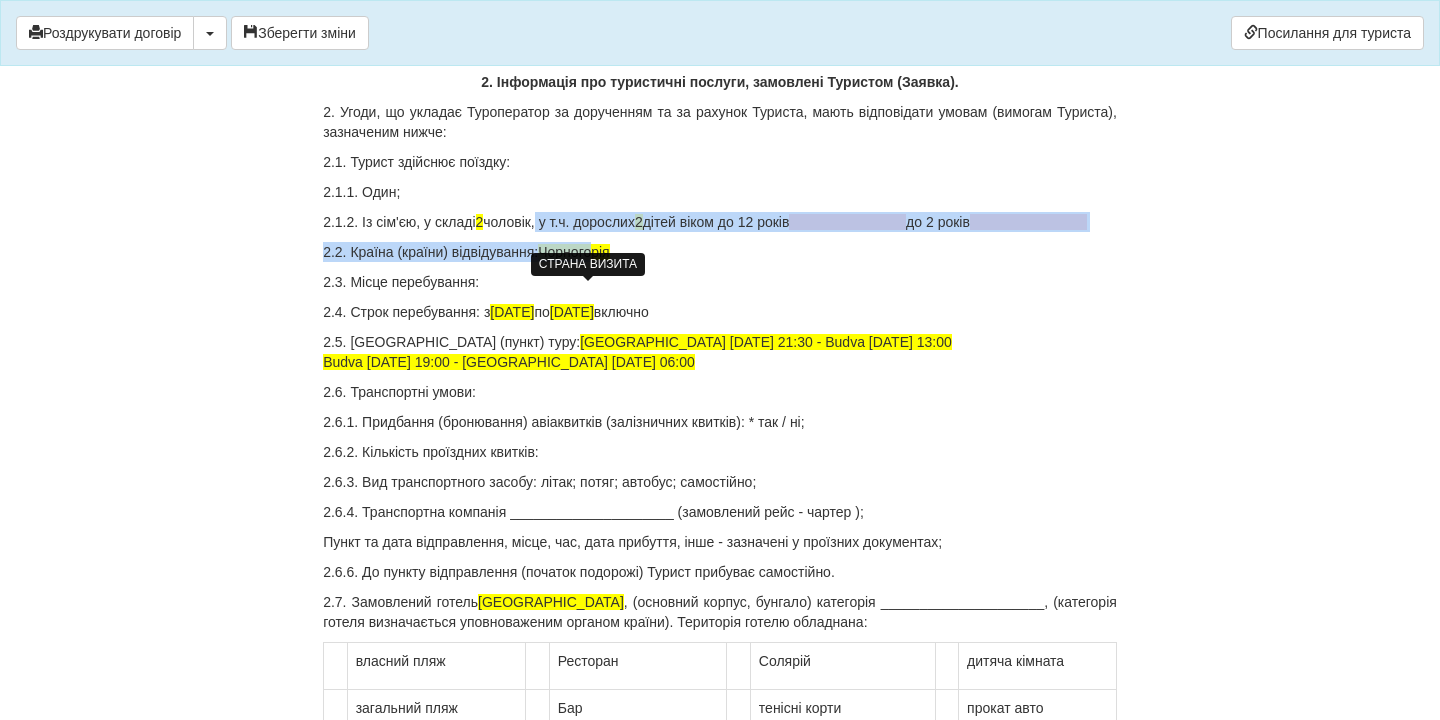 drag, startPoint x: 557, startPoint y: 247, endPoint x: 605, endPoint y: 285, distance: 61.220913 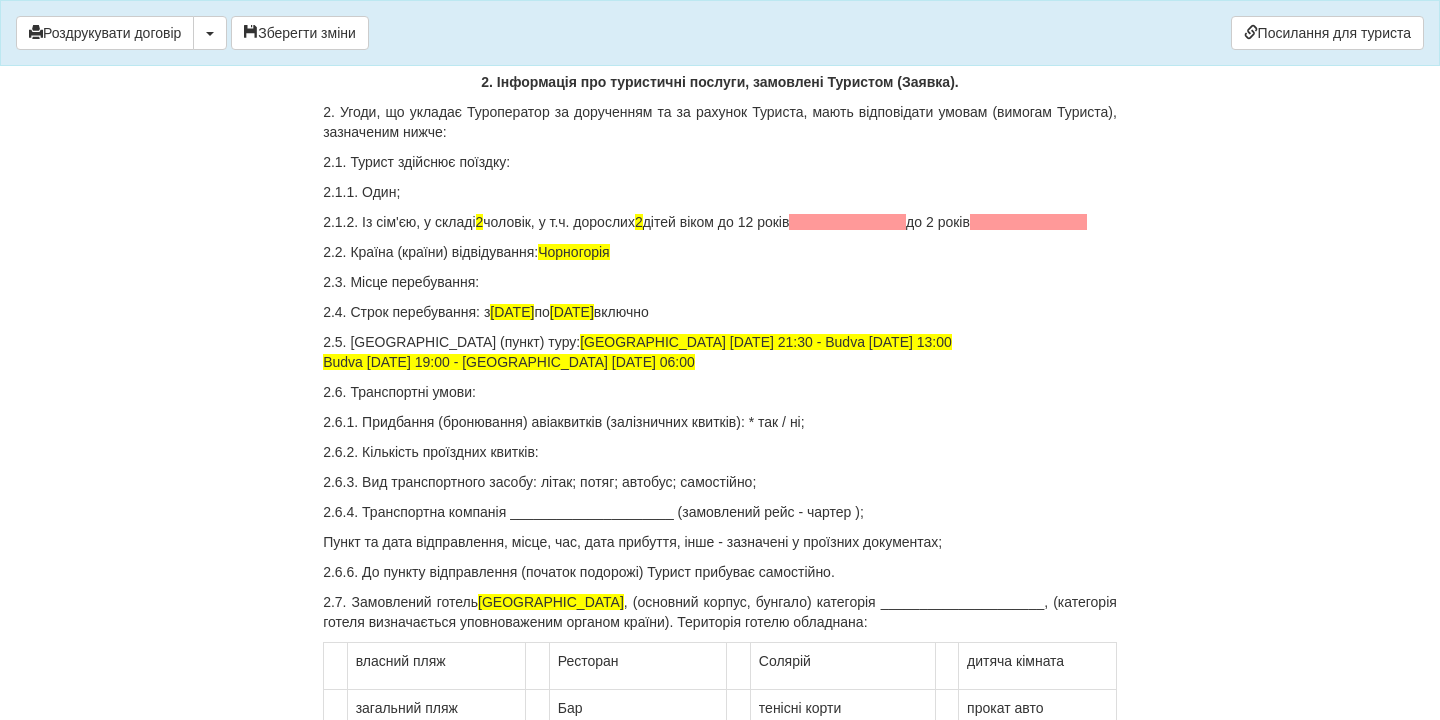 click on "2.1.2. Із сім'єю, у складі  2  чоловік, у т.ч. дорослих  2  дітей віком до 12 років                                  до 2 років" at bounding box center (720, 222) 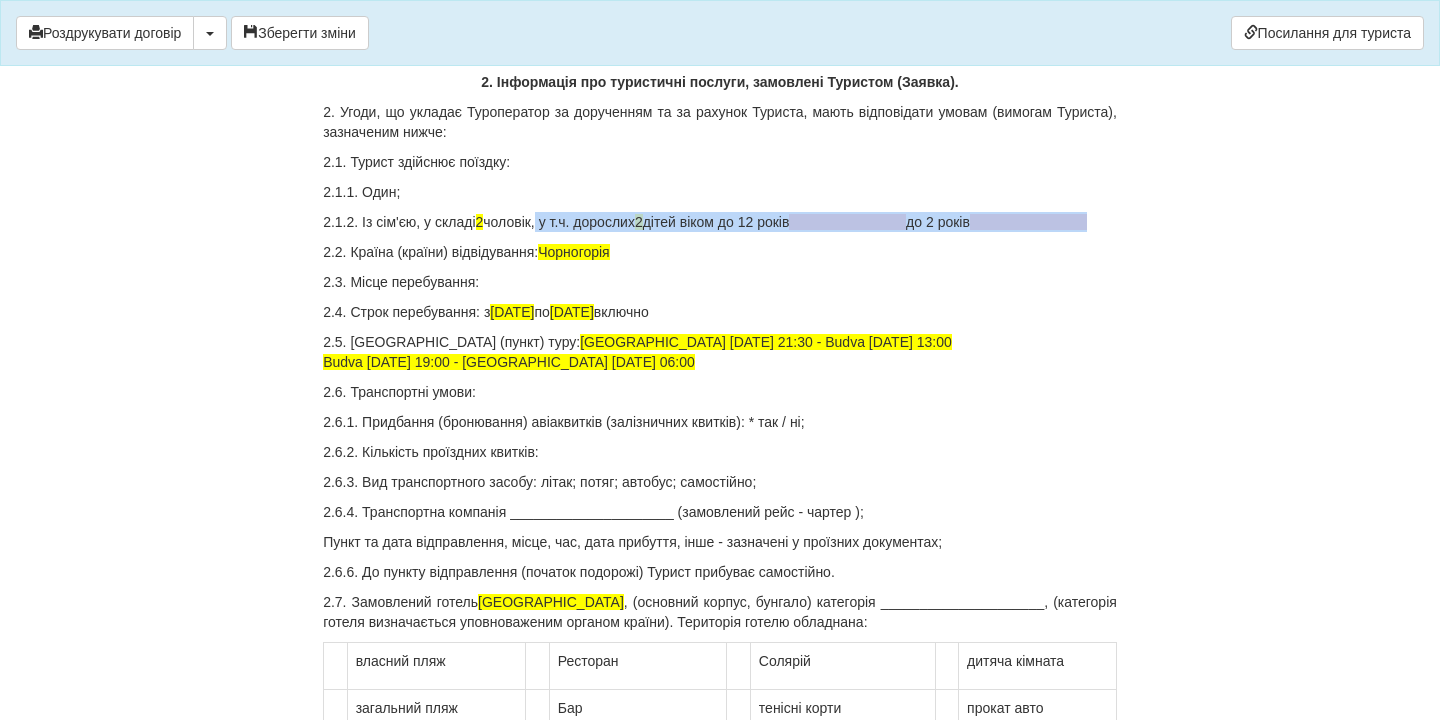 drag, startPoint x: 559, startPoint y: 245, endPoint x: 575, endPoint y: 263, distance: 24.083189 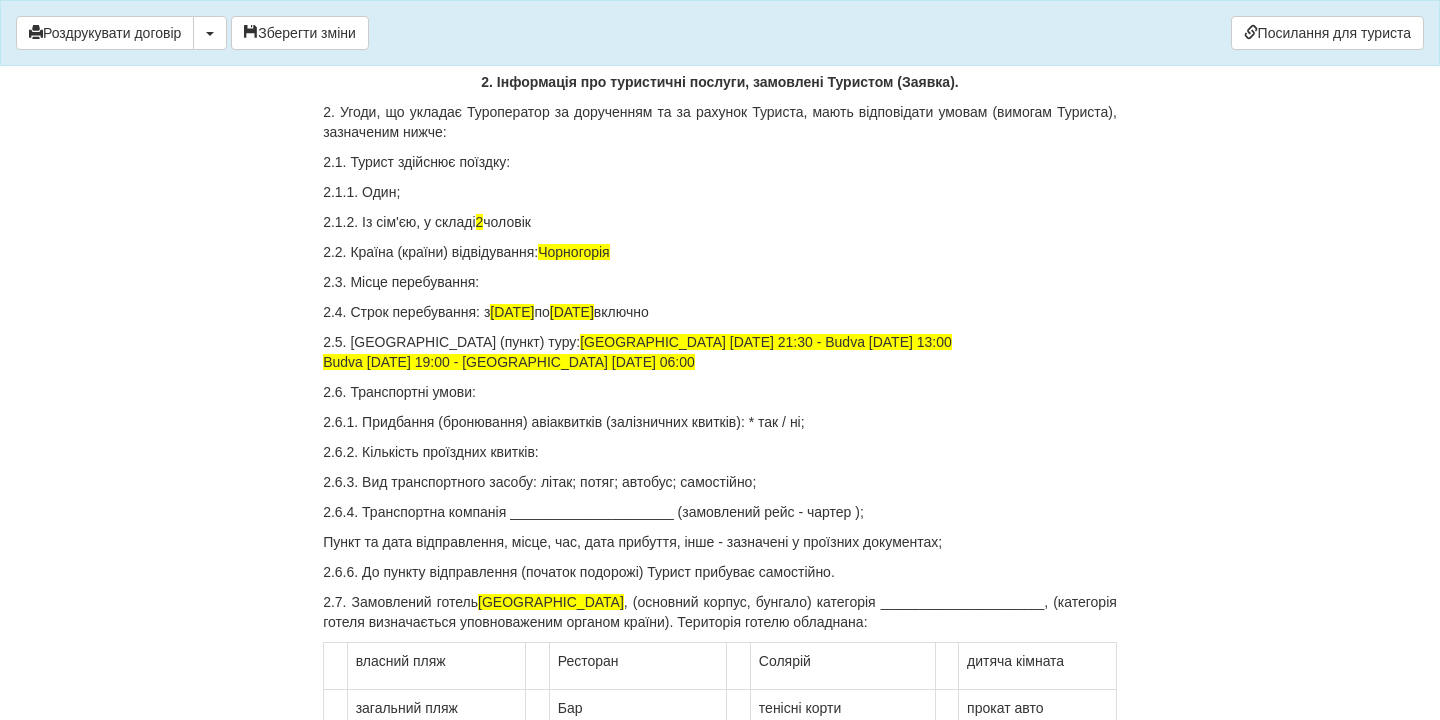 click on "2.3. Місце перебування:" at bounding box center [720, 282] 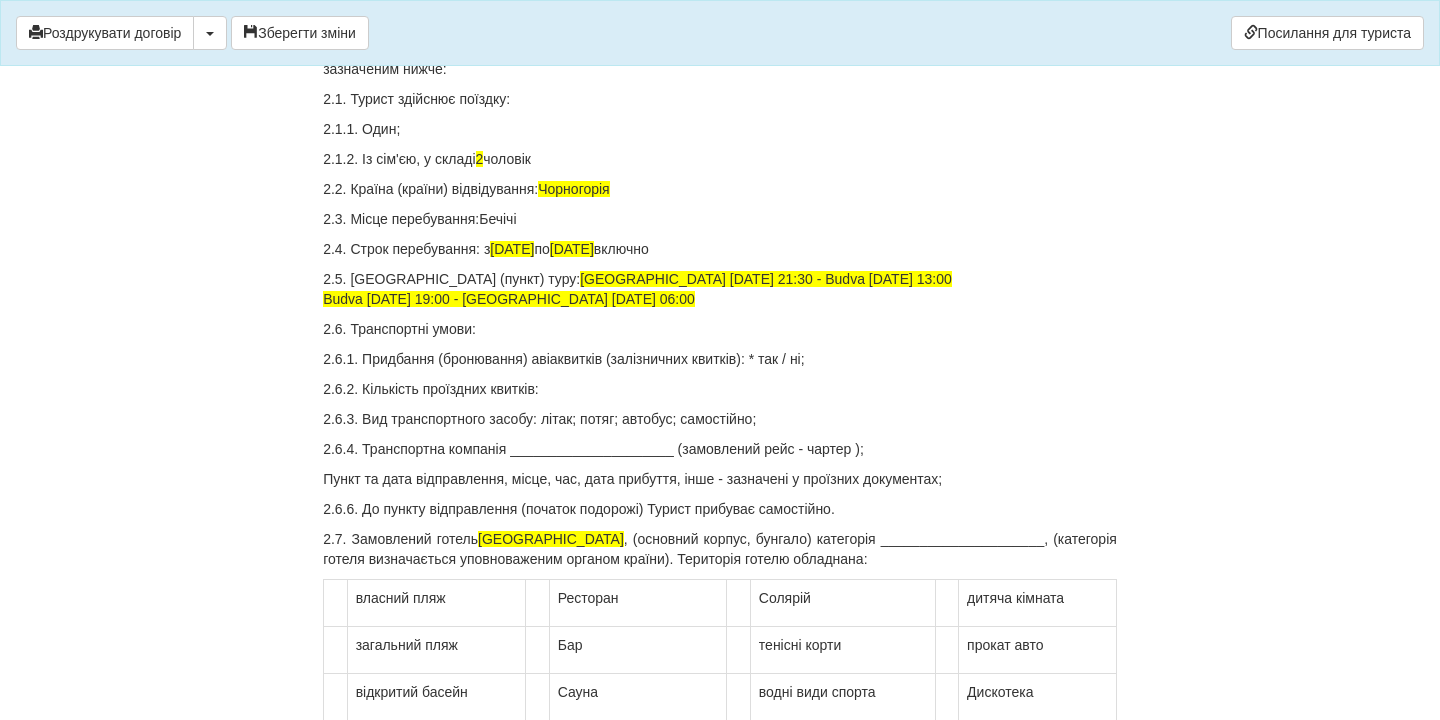 scroll, scrollTop: 985, scrollLeft: 0, axis: vertical 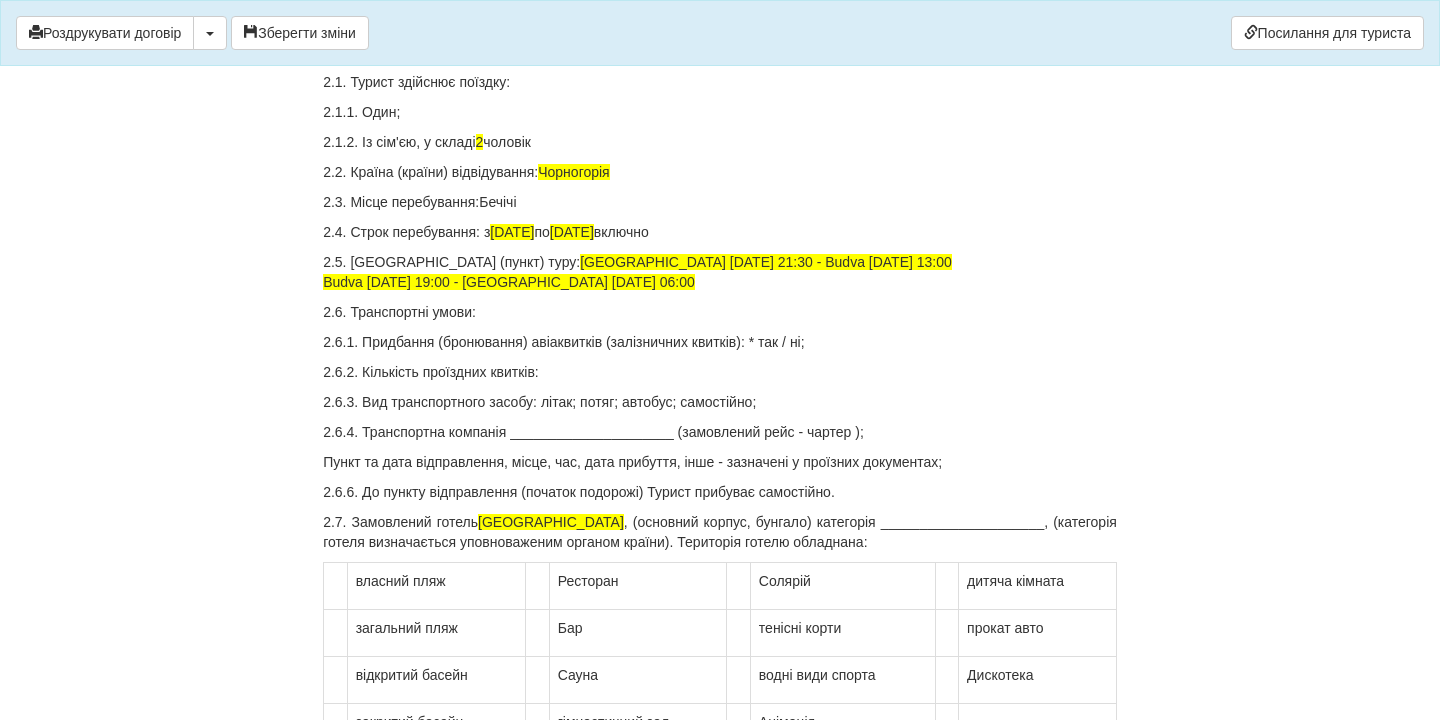 drag, startPoint x: 516, startPoint y: 454, endPoint x: 656, endPoint y: 465, distance: 140.43147 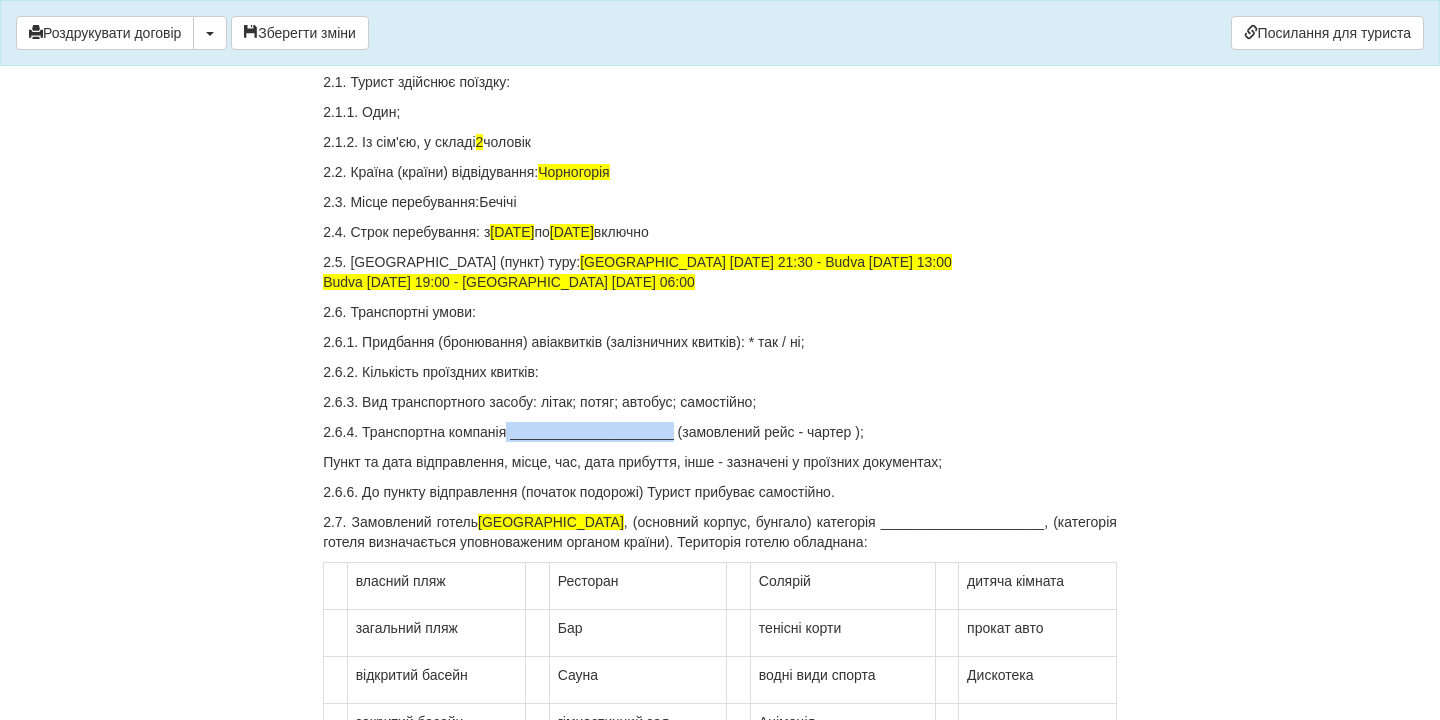 drag, startPoint x: 677, startPoint y: 453, endPoint x: 516, endPoint y: 453, distance: 161 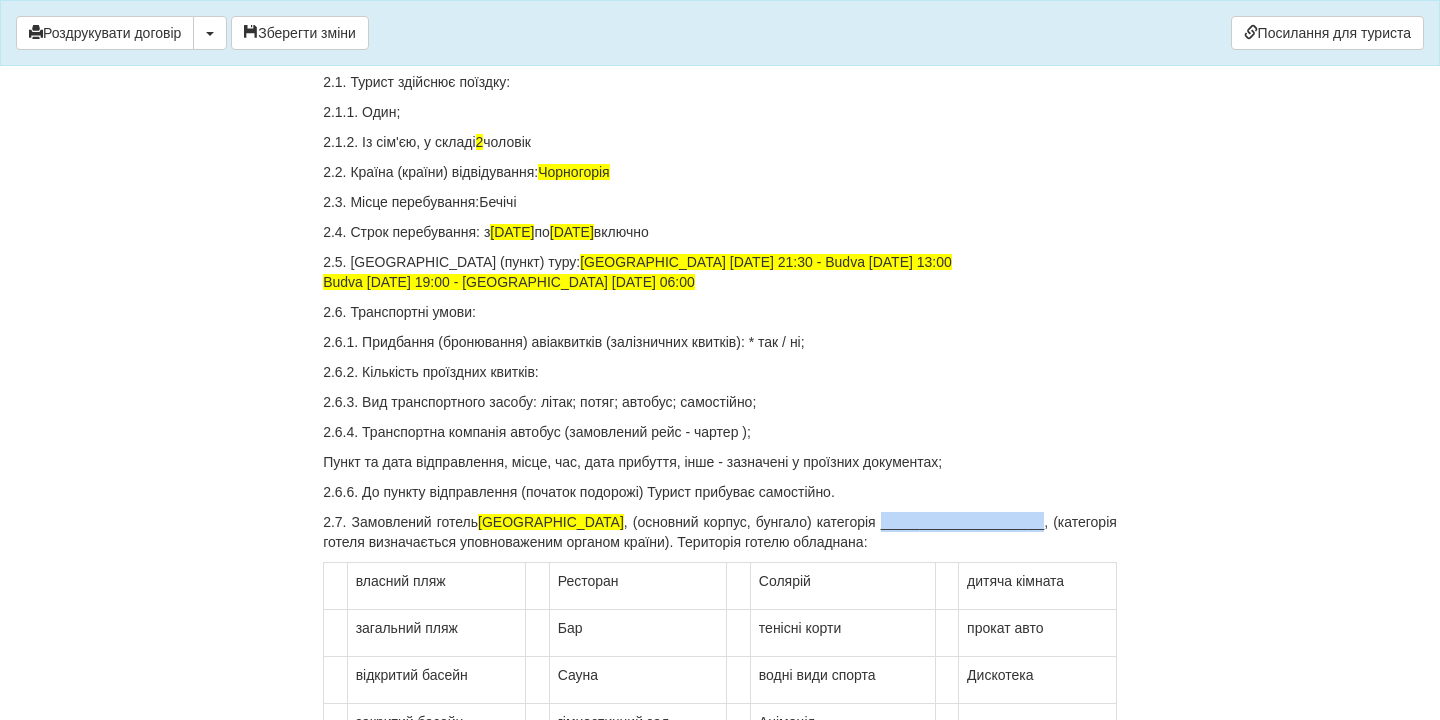 drag, startPoint x: 833, startPoint y: 541, endPoint x: 990, endPoint y: 545, distance: 157.05095 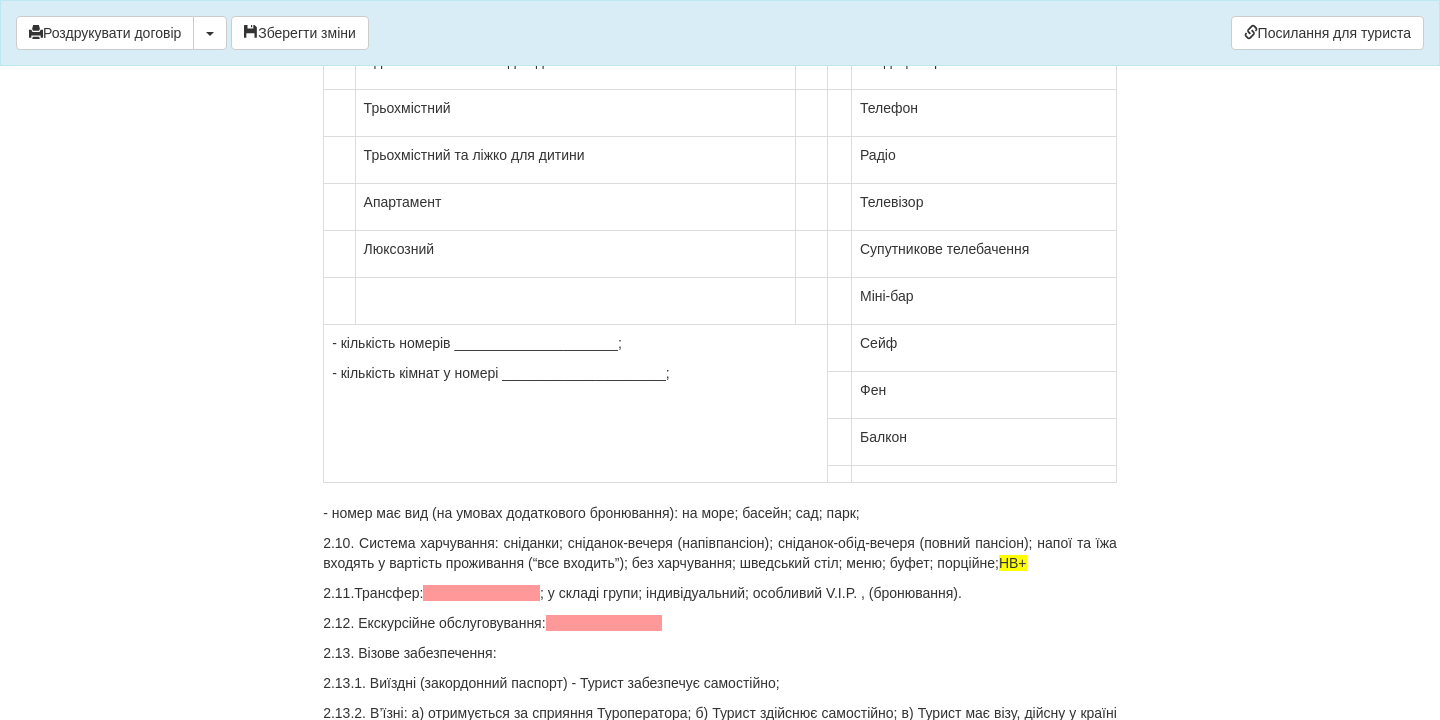 scroll, scrollTop: 1977, scrollLeft: 0, axis: vertical 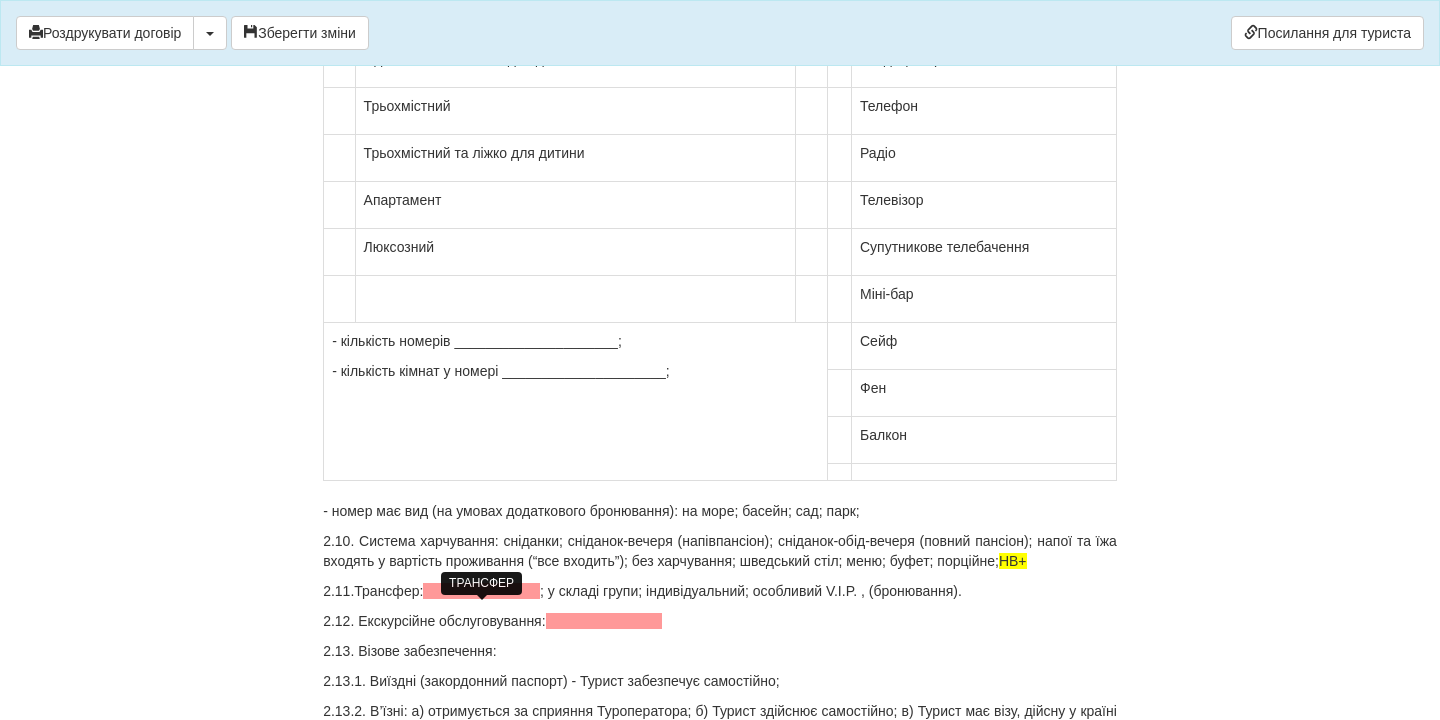 click at bounding box center [481, 591] 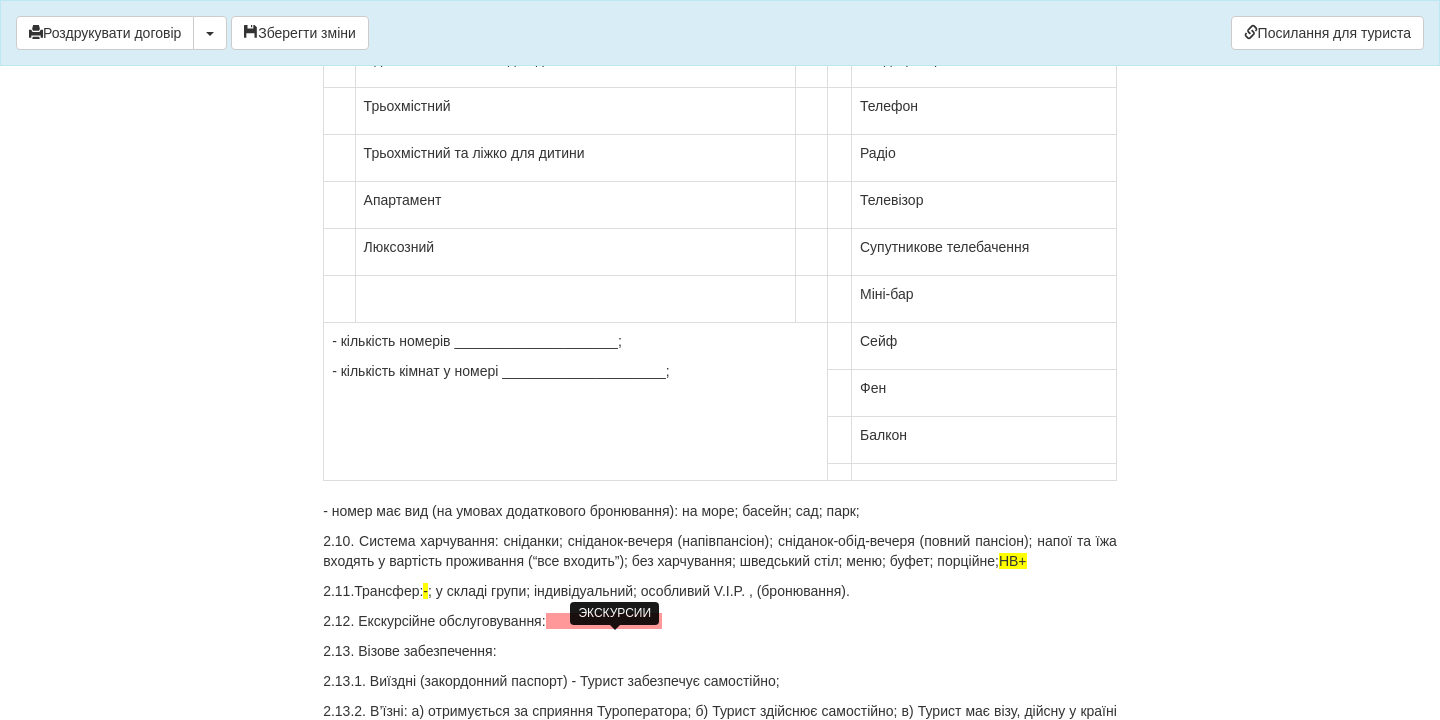 click at bounding box center [604, 621] 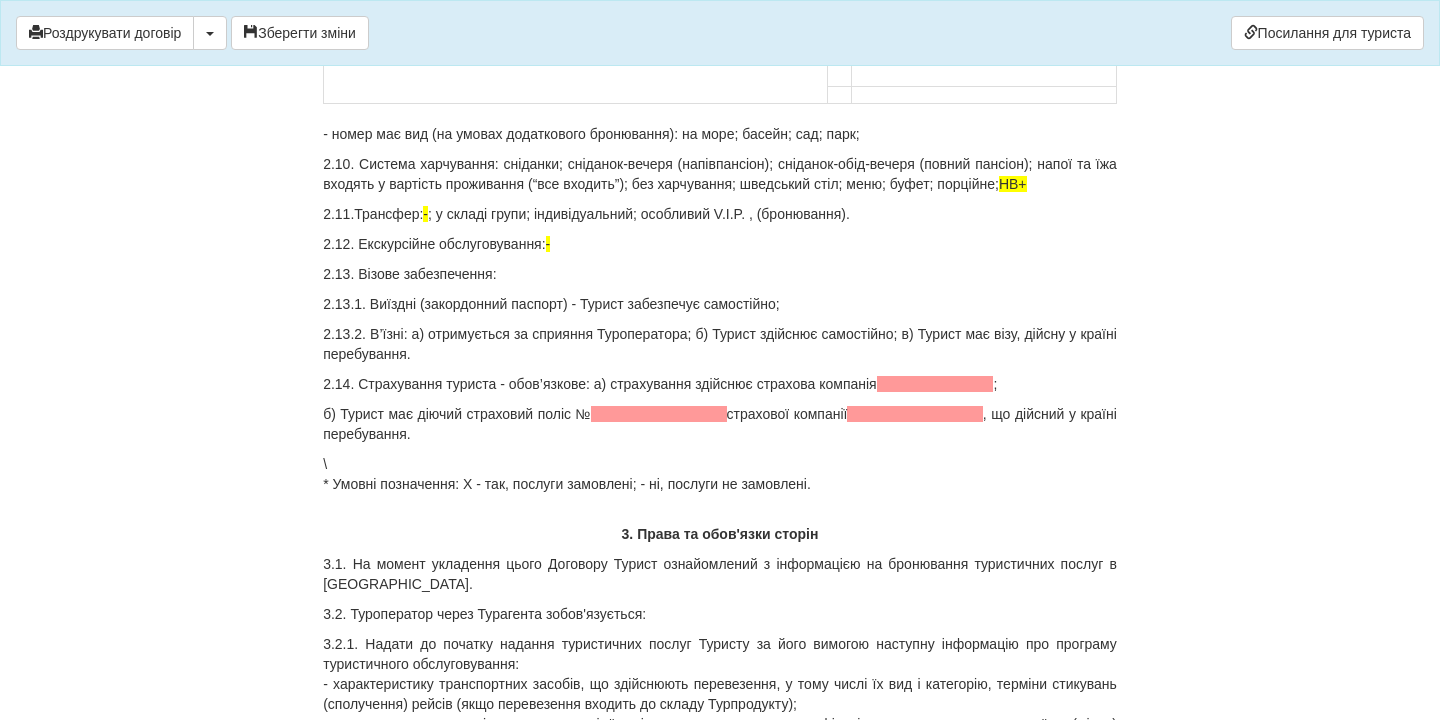 scroll, scrollTop: 2351, scrollLeft: 0, axis: vertical 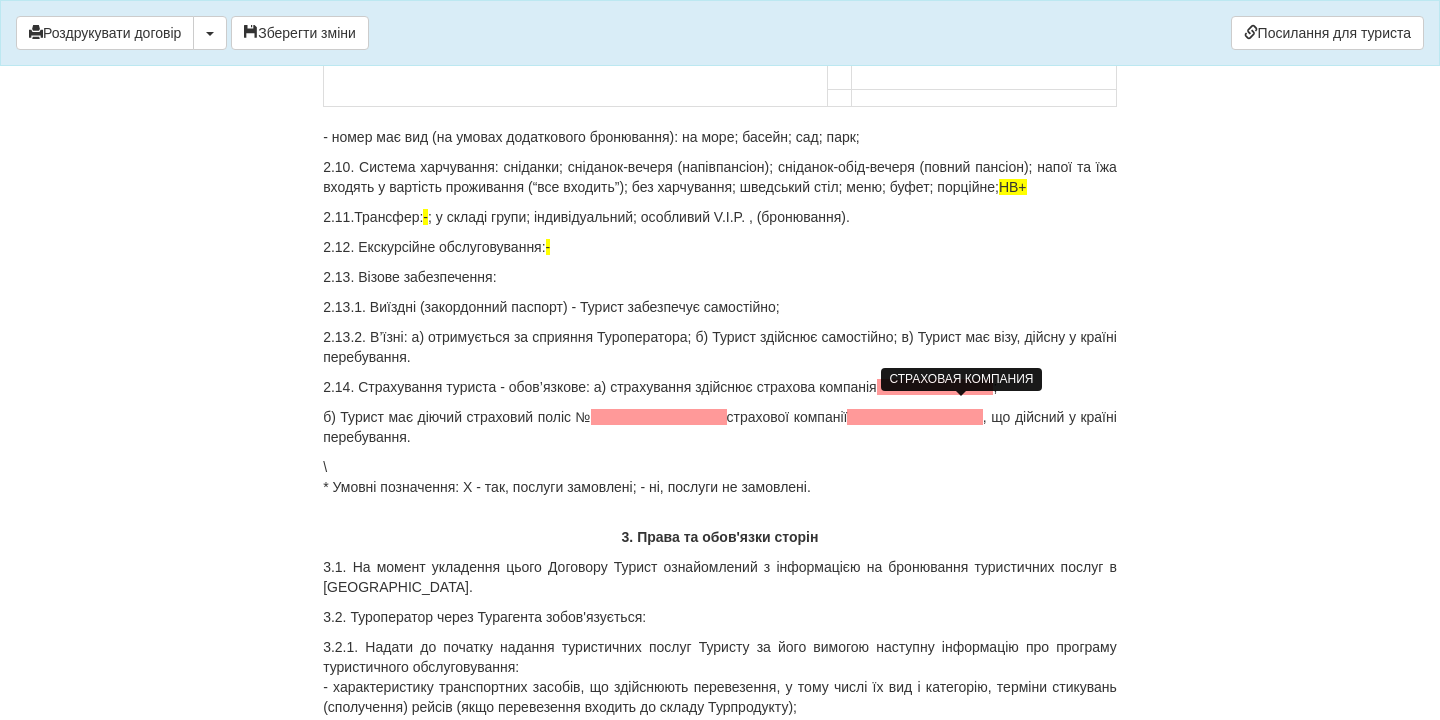 click at bounding box center [935, 387] 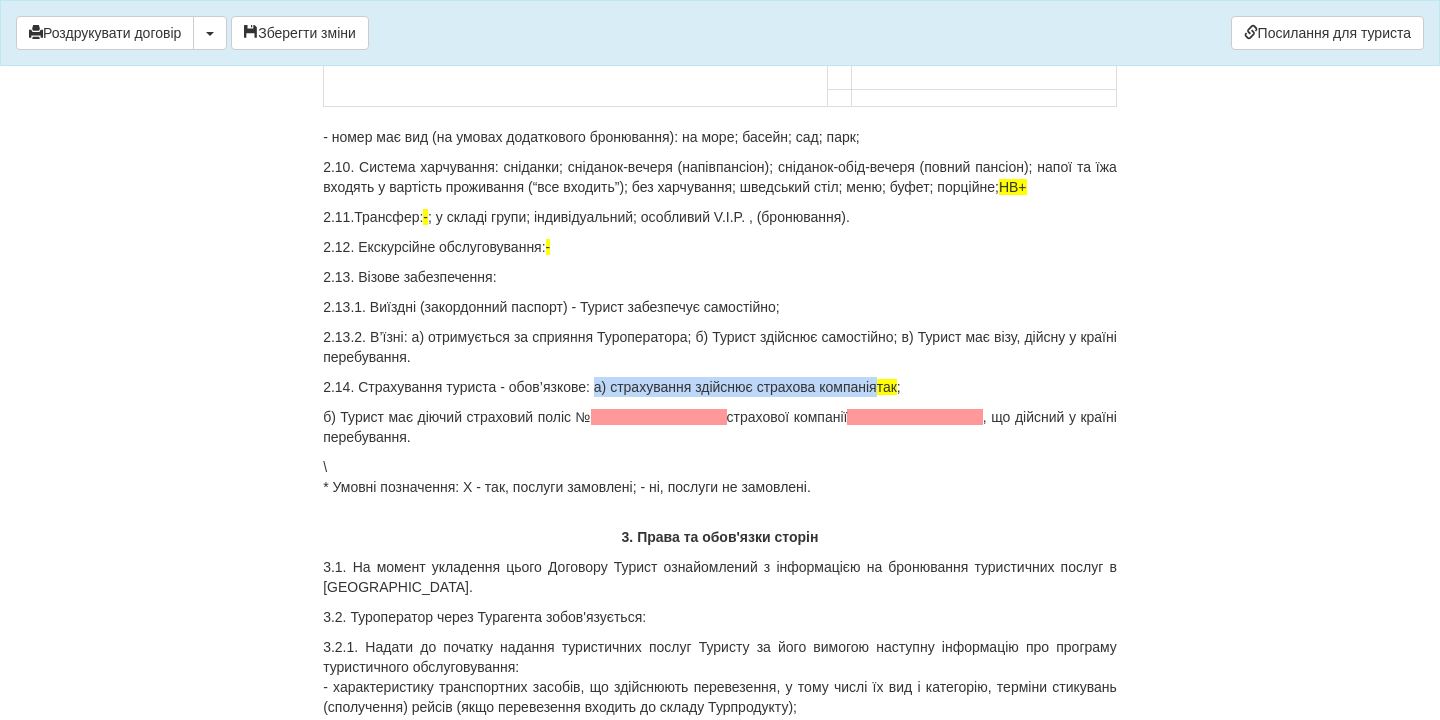 drag, startPoint x: 606, startPoint y: 403, endPoint x: 898, endPoint y: 404, distance: 292.0017 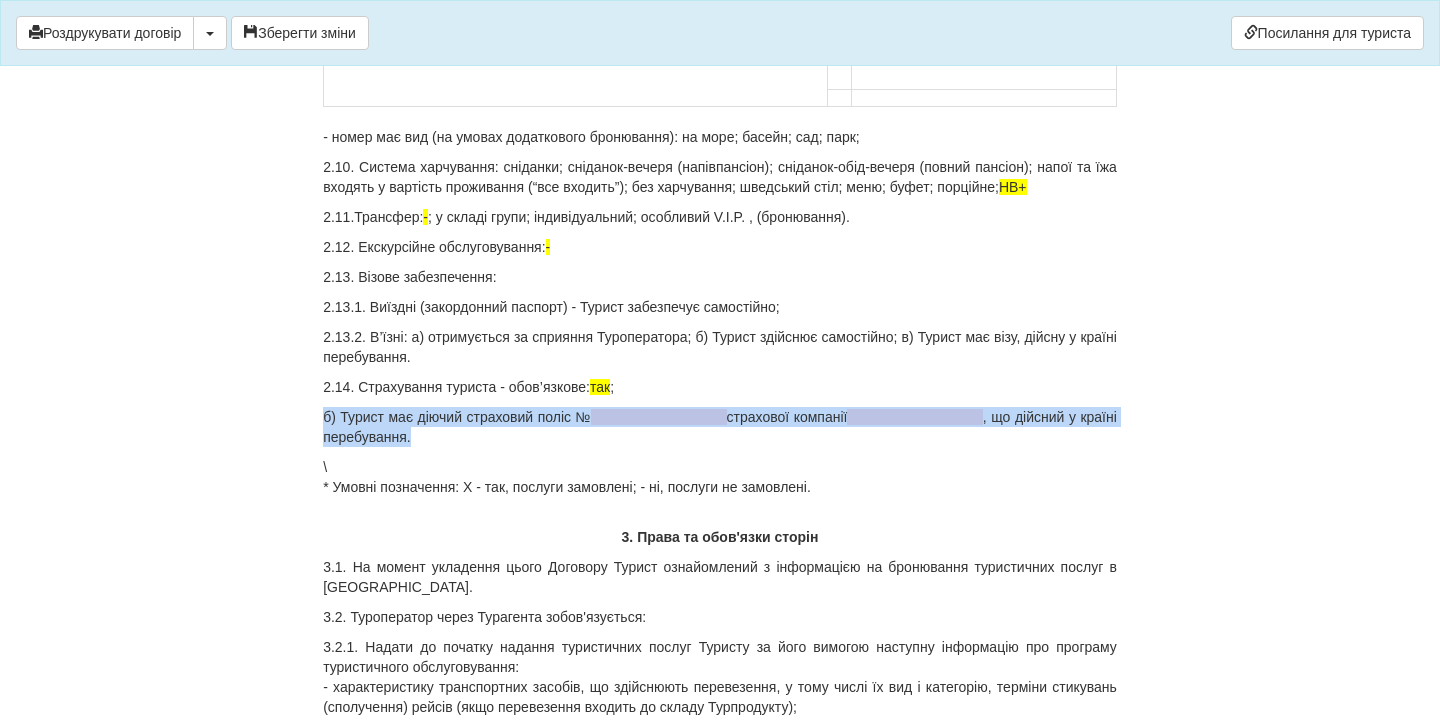 drag, startPoint x: 450, startPoint y: 455, endPoint x: 317, endPoint y: 436, distance: 134.3503 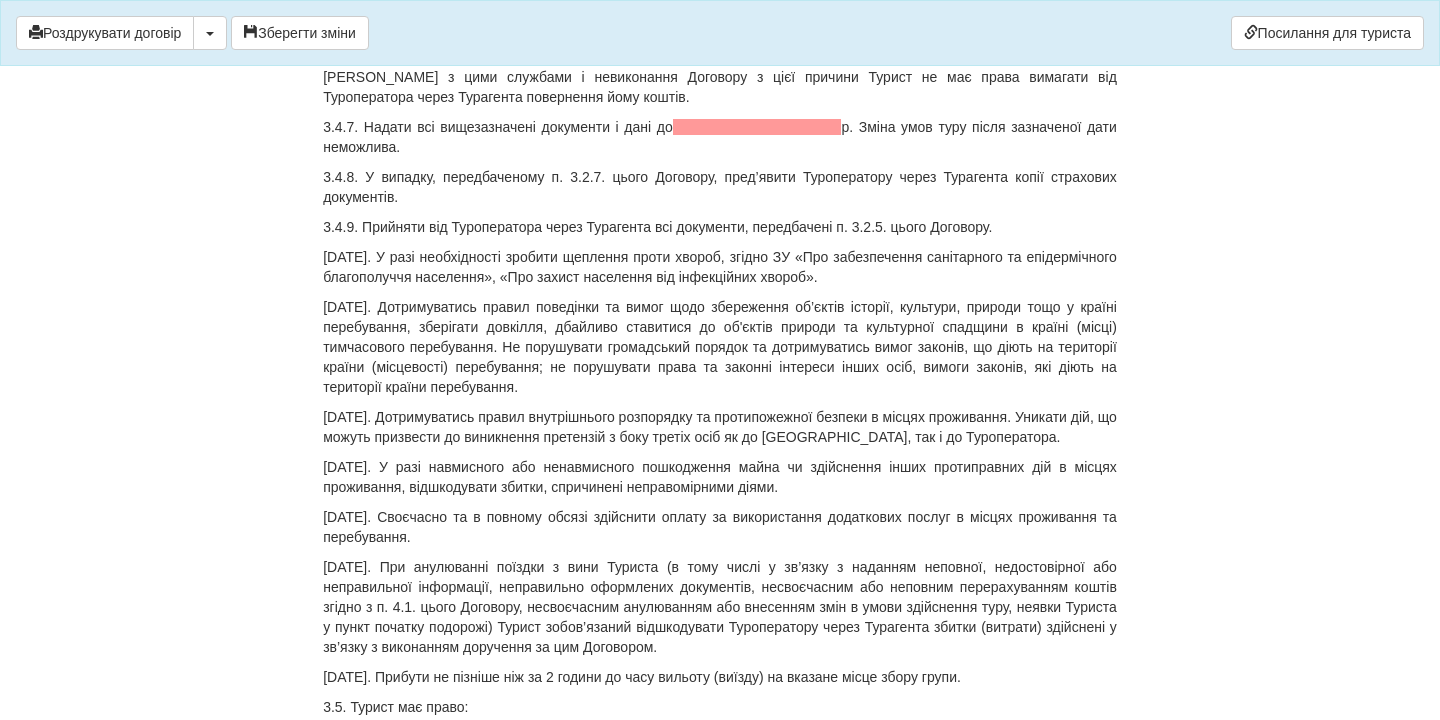 scroll, scrollTop: 4555, scrollLeft: 0, axis: vertical 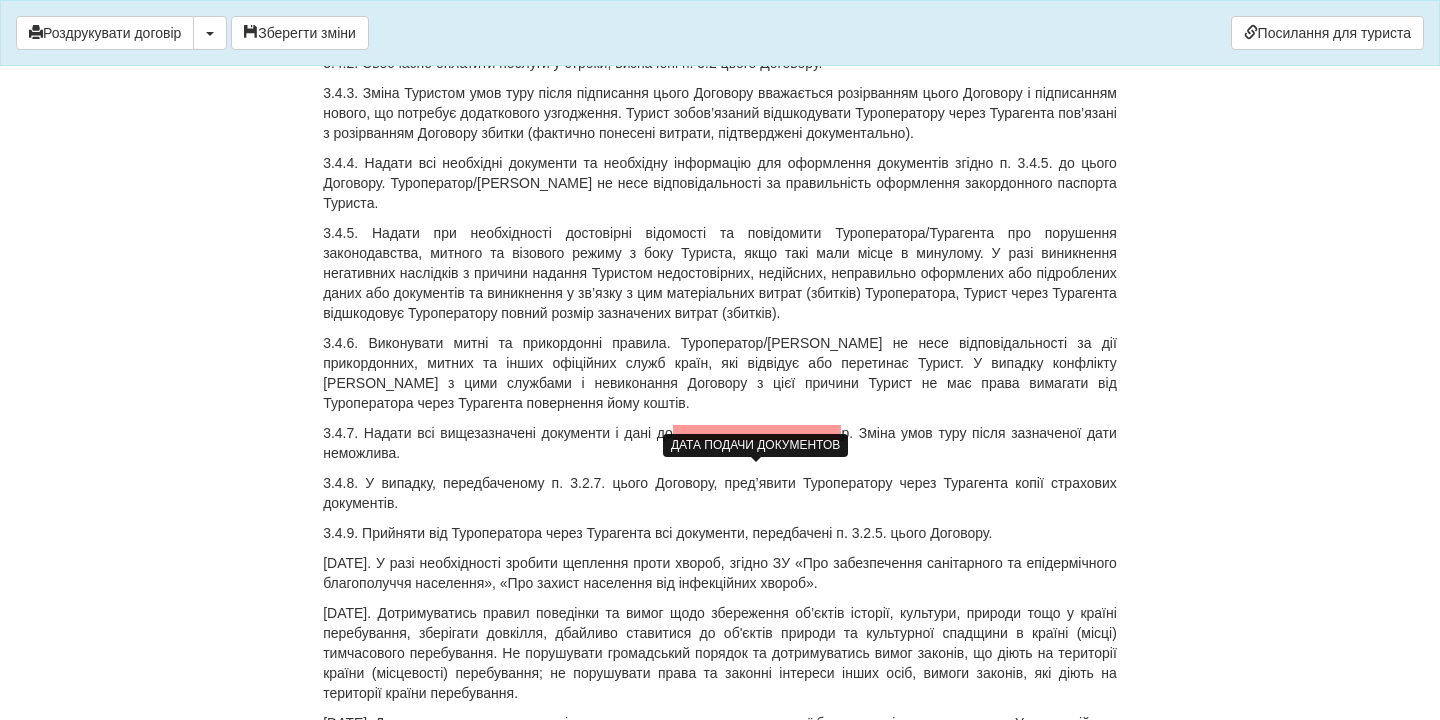 click at bounding box center [757, 433] 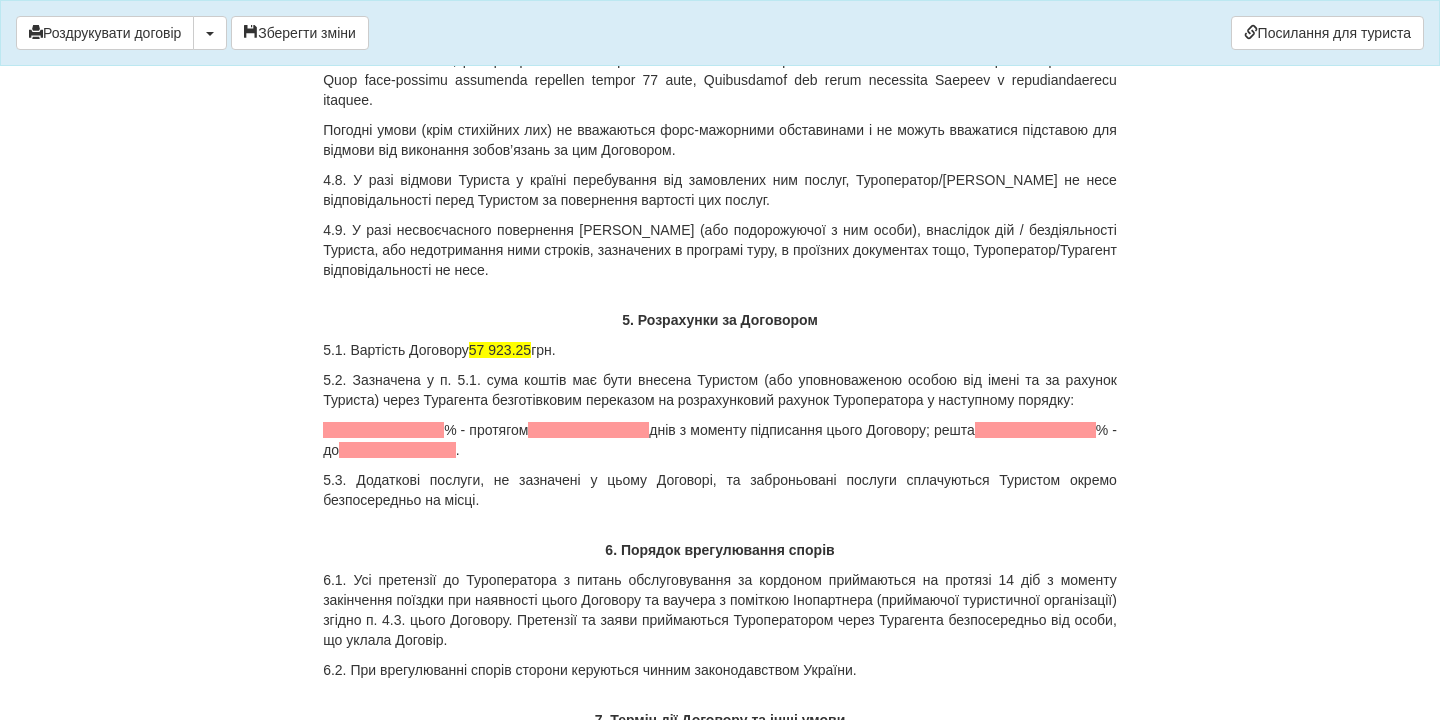 scroll, scrollTop: 6337, scrollLeft: 0, axis: vertical 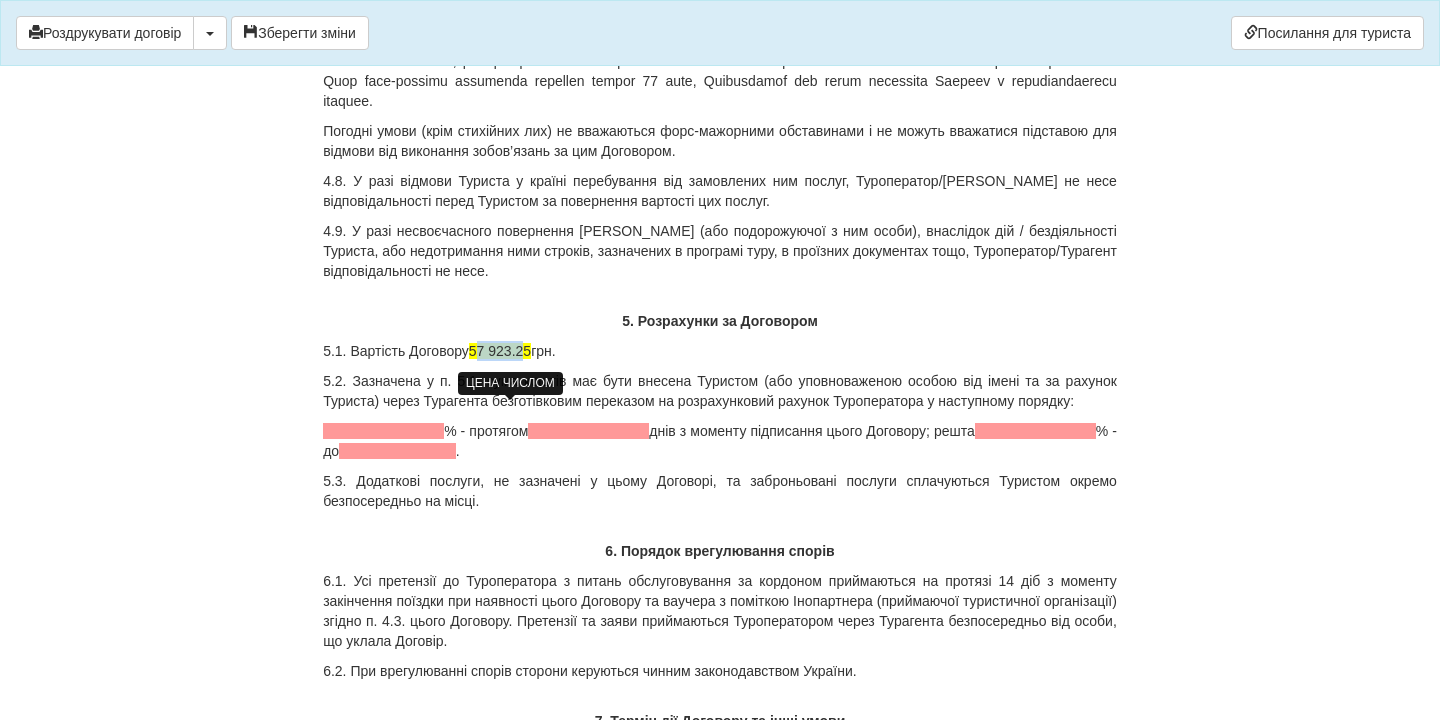 drag, startPoint x: 485, startPoint y: 410, endPoint x: 537, endPoint y: 410, distance: 52 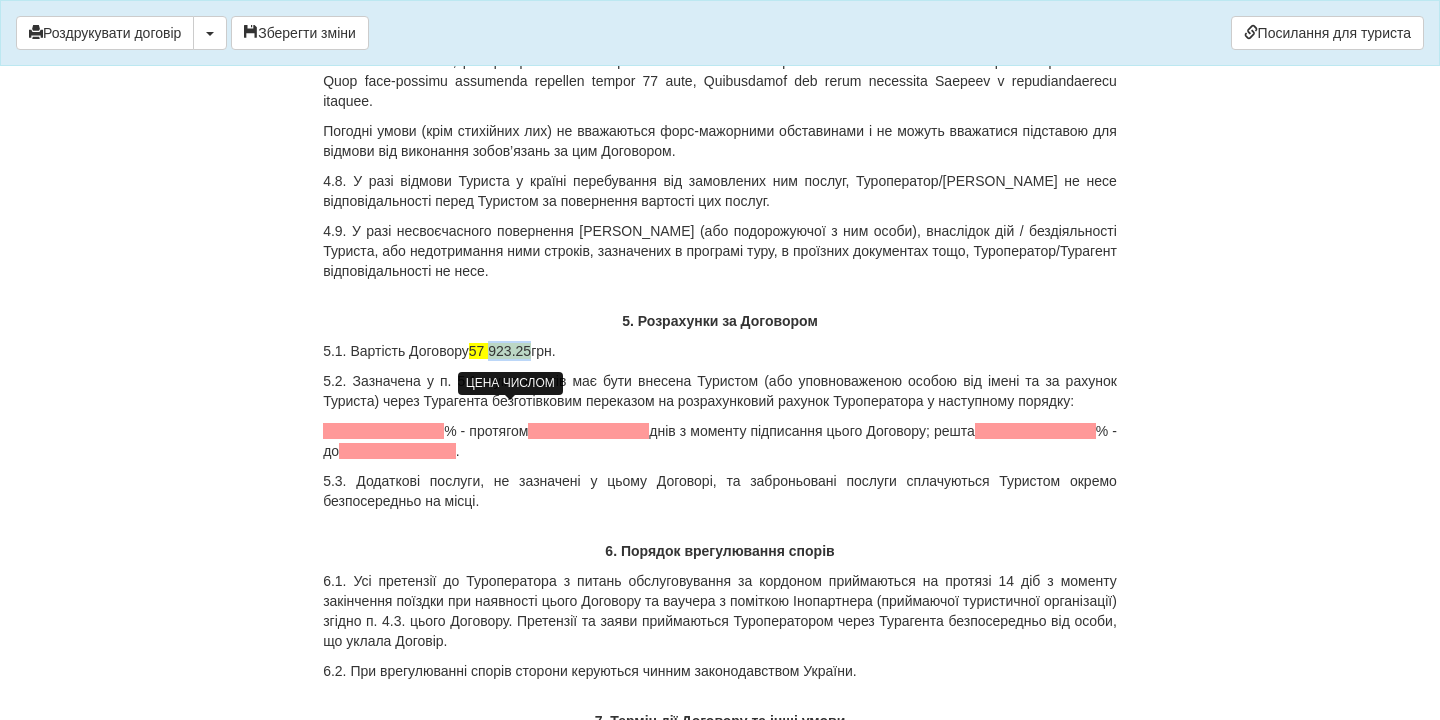 drag, startPoint x: 543, startPoint y: 410, endPoint x: 499, endPoint y: 410, distance: 44 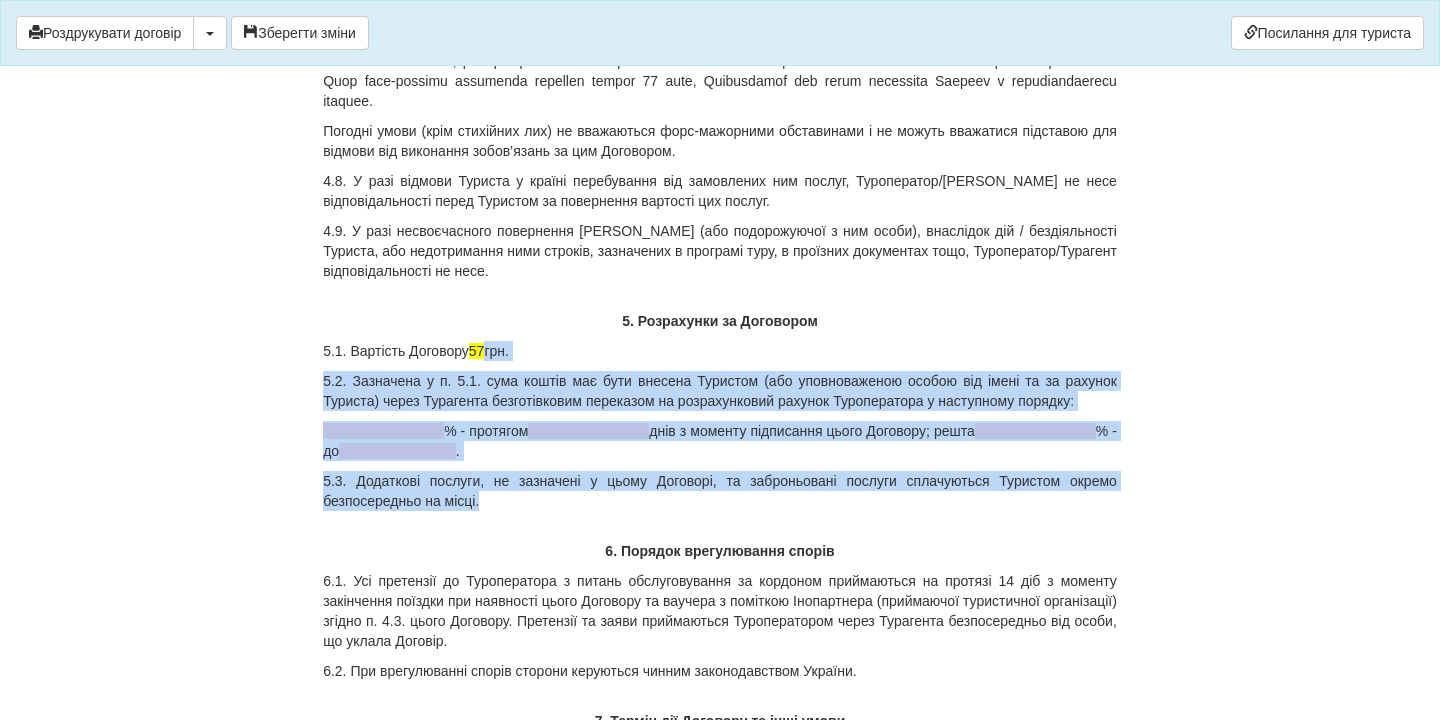 drag, startPoint x: 497, startPoint y: 412, endPoint x: 668, endPoint y: 583, distance: 241.83052 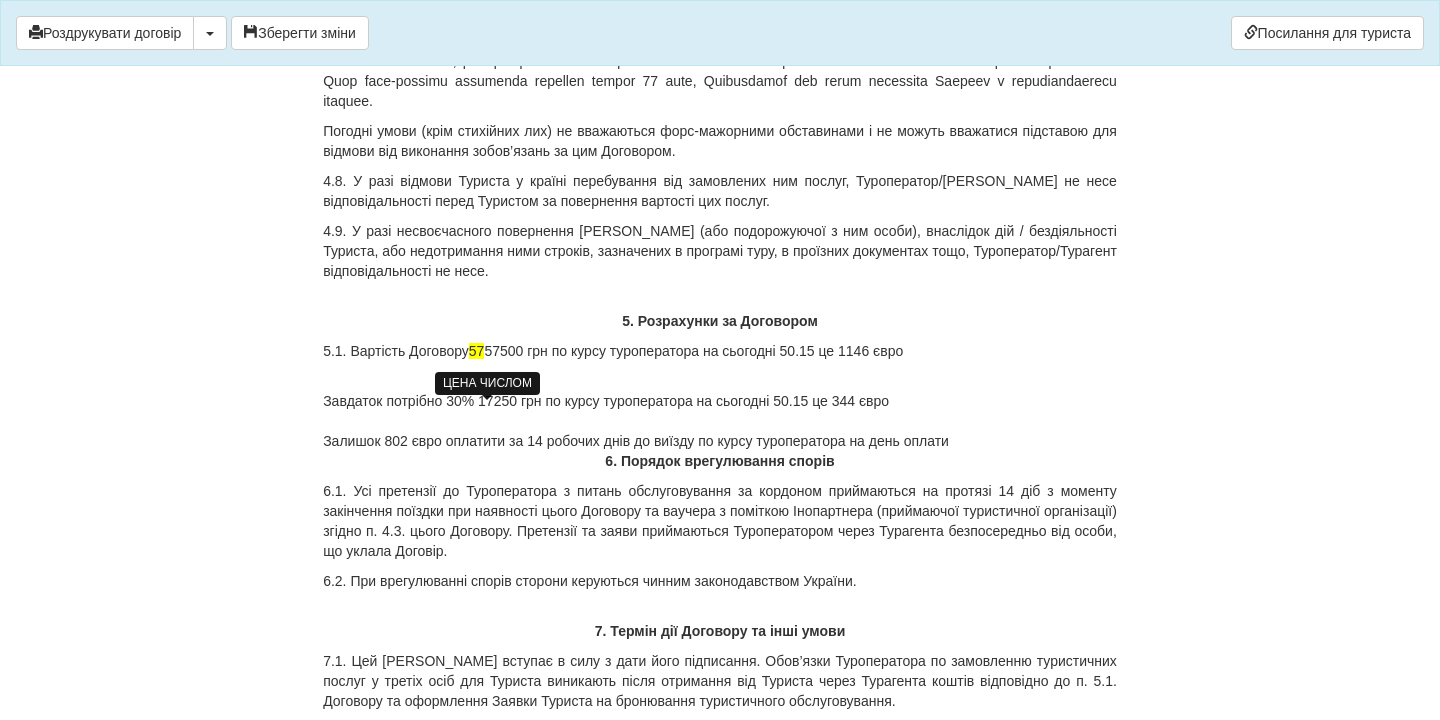 click on "57" at bounding box center [477, 351] 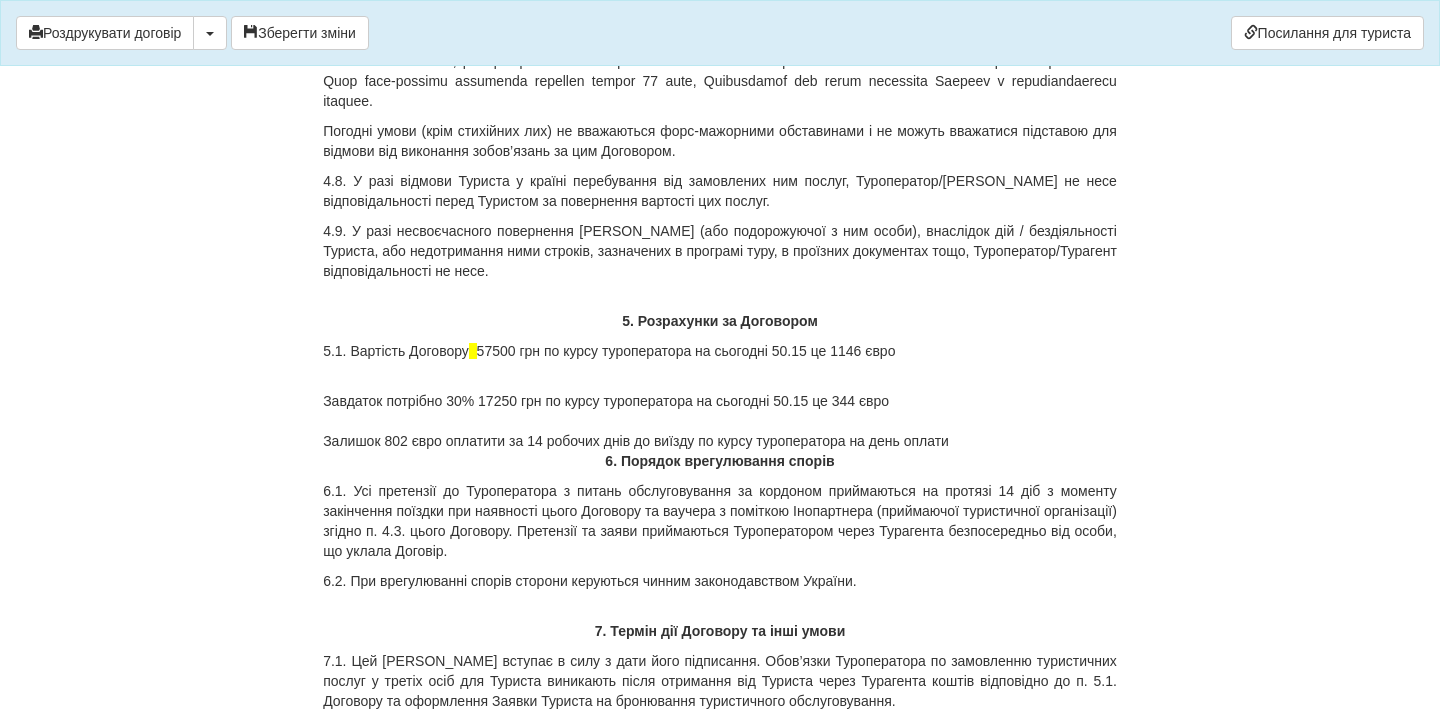 click on "57500 грн по курсу туроператора на сьогодні 50.15 це 1146 євро" at bounding box center [686, 351] 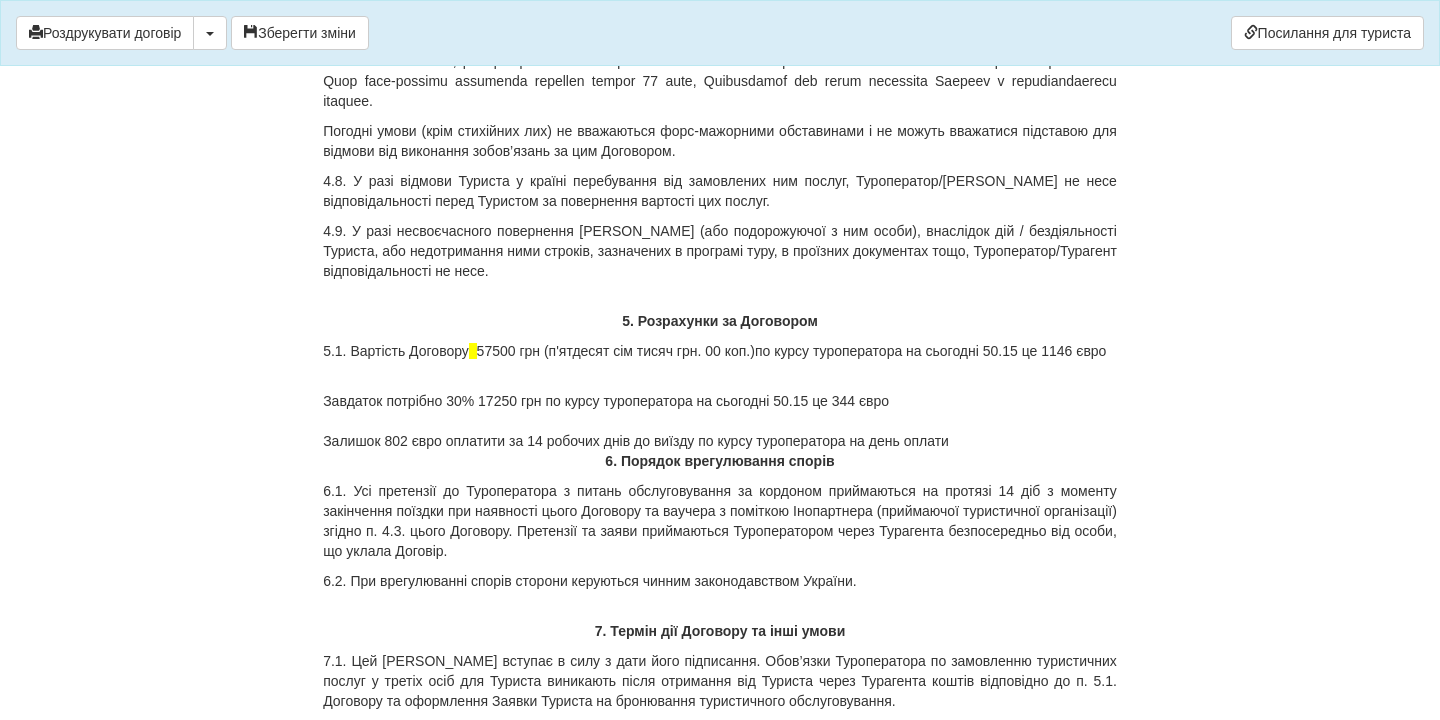 click on "57500 грн (п'ятдесят сім тисяч грн. 00 коп.)по курсу туроператора на сьогодні 50.15 це 1146 євро" at bounding box center [792, 351] 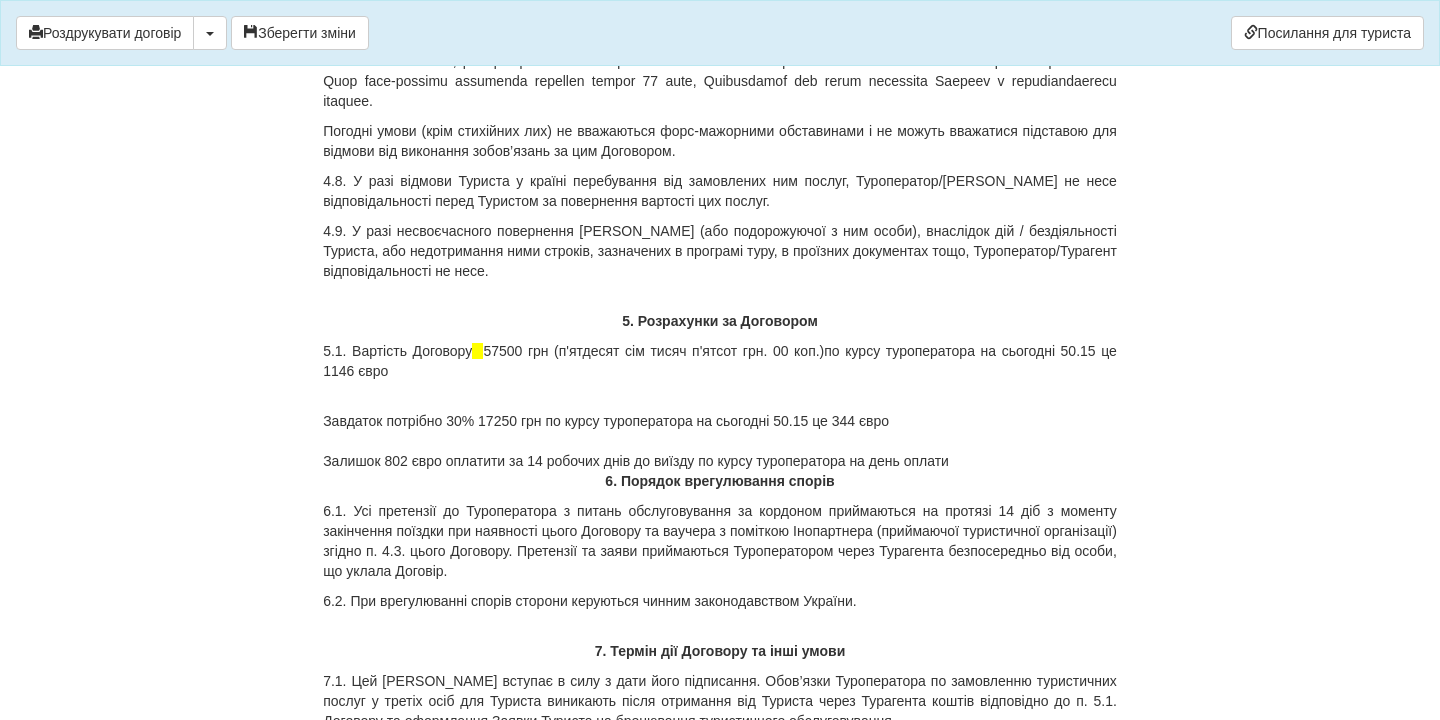 click on "5.1. Вартість Договору    57500 грн (п'ятдесят сім тисяч п'ятсот грн. 00 коп.)по курсу туроператора на сьогодні 50.15 це 1146 євро" at bounding box center [720, 361] 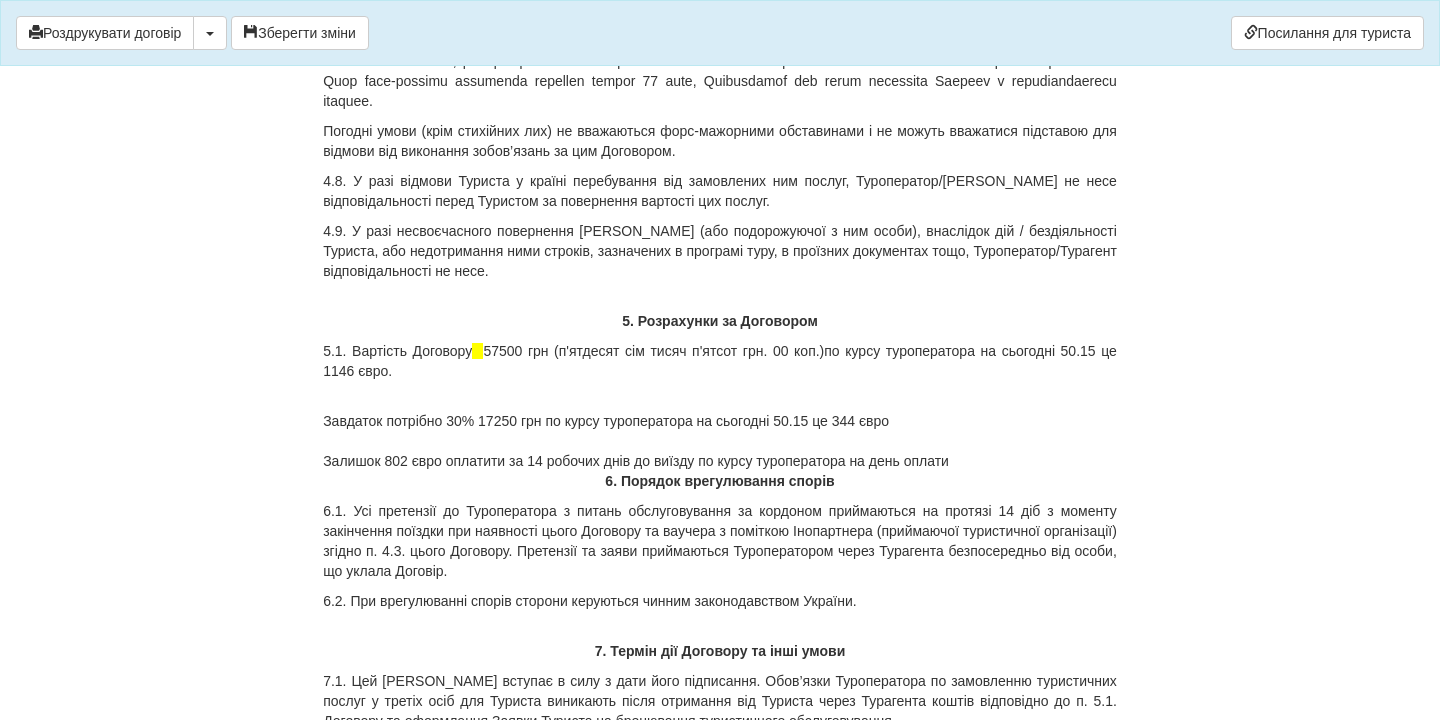 click on "Договір про надання туристичних послуг №  87125
Цей договір укладений  11.07.2025
В місті  Бердичів
Між:
Турагентом   ФОП Дембіцька Карина Сергіївна , в особі  Дембіцька Карина Сергіївна ,
що діє на підставі Агентського договору №  87125  від  11.07.2025  року
від імені та за дорученням Туроператора  Товариство з обмеженою відповідальністю “Орбіта” , у подальшому –  Туроператор , в особі директора Удода І.Л., який діє на підставі Статуту,
та
Громадянином (громадянкою)   STADNYK KHRYSTYNA , закордонний паспорт:  FY352934" at bounding box center (720, -2290) 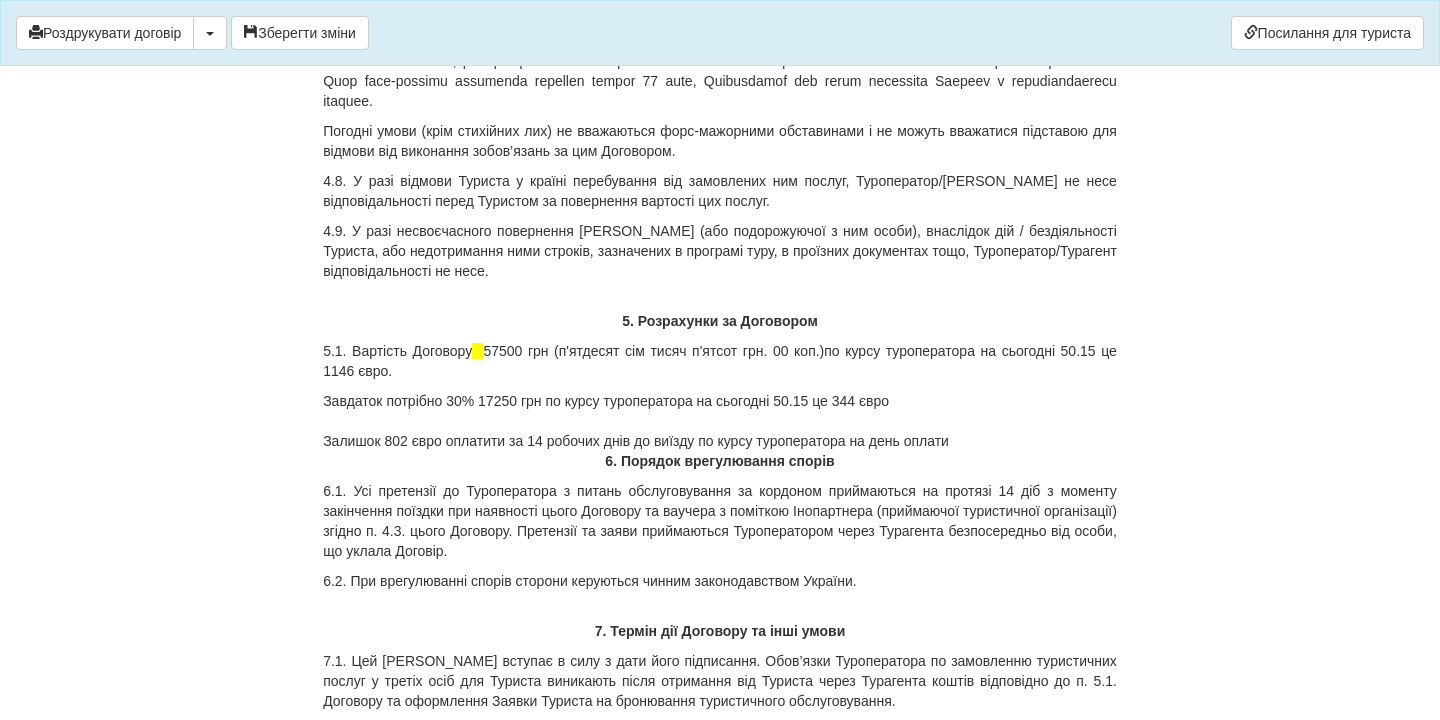 click on "Договір про надання туристичних послуг №  87125
Цей договір укладений  11.07.2025
В місті  Бердичів
Між:
Турагентом   ФОП Дембіцька Карина Сергіївна , в особі  Дембіцька Карина Сергіївна ,
що діє на підставі Агентського договору №  87125  від  11.07.2025  року
від імені та за дорученням Туроператора  Товариство з обмеженою відповідальністю “Орбіта” , у подальшому –  Туроператор , в особі директора Удода І.Л., який діє на підставі Статуту,
та
Громадянином (громадянкою)   STADNYK KHRYSTYNA , закордонний паспорт:  FY352934" at bounding box center (720, -2300) 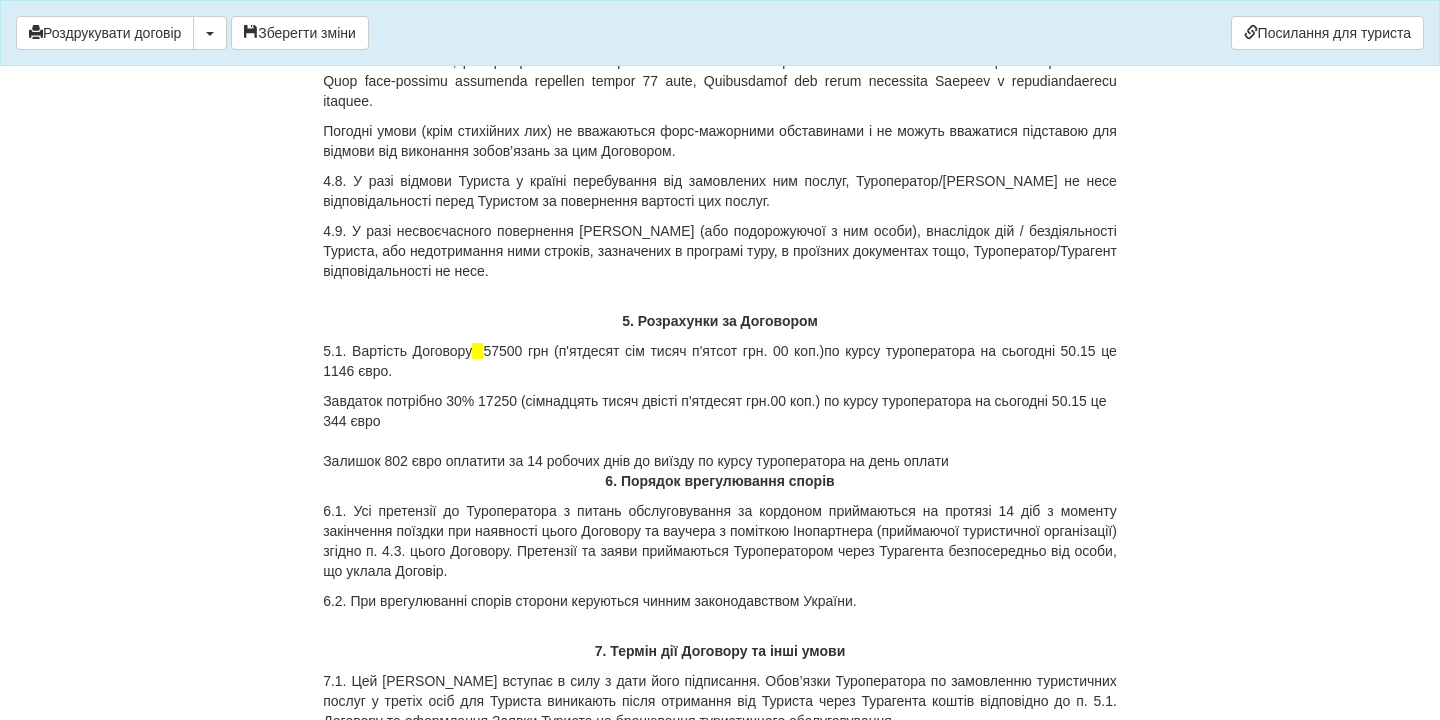 click on "Договір про надання туристичних послуг №  87125
Цей договір укладений  11.07.2025
В місті  Бердичів
Між:
Турагентом   ФОП Дембіцька Карина Сергіївна , в особі  Дембіцька Карина Сергіївна ,
що діє на підставі Агентського договору №  87125  від  11.07.2025  року
від імені та за дорученням Туроператора  Товариство з обмеженою відповідальністю “Орбіта” , у подальшому –  Туроператор , в особі директора Удода І.Л., який діє на підставі Статуту,
та
Громадянином (громадянкою)   STADNYK KHRYSTYNA , закордонний паспорт:  FY352934" at bounding box center (720, -2290) 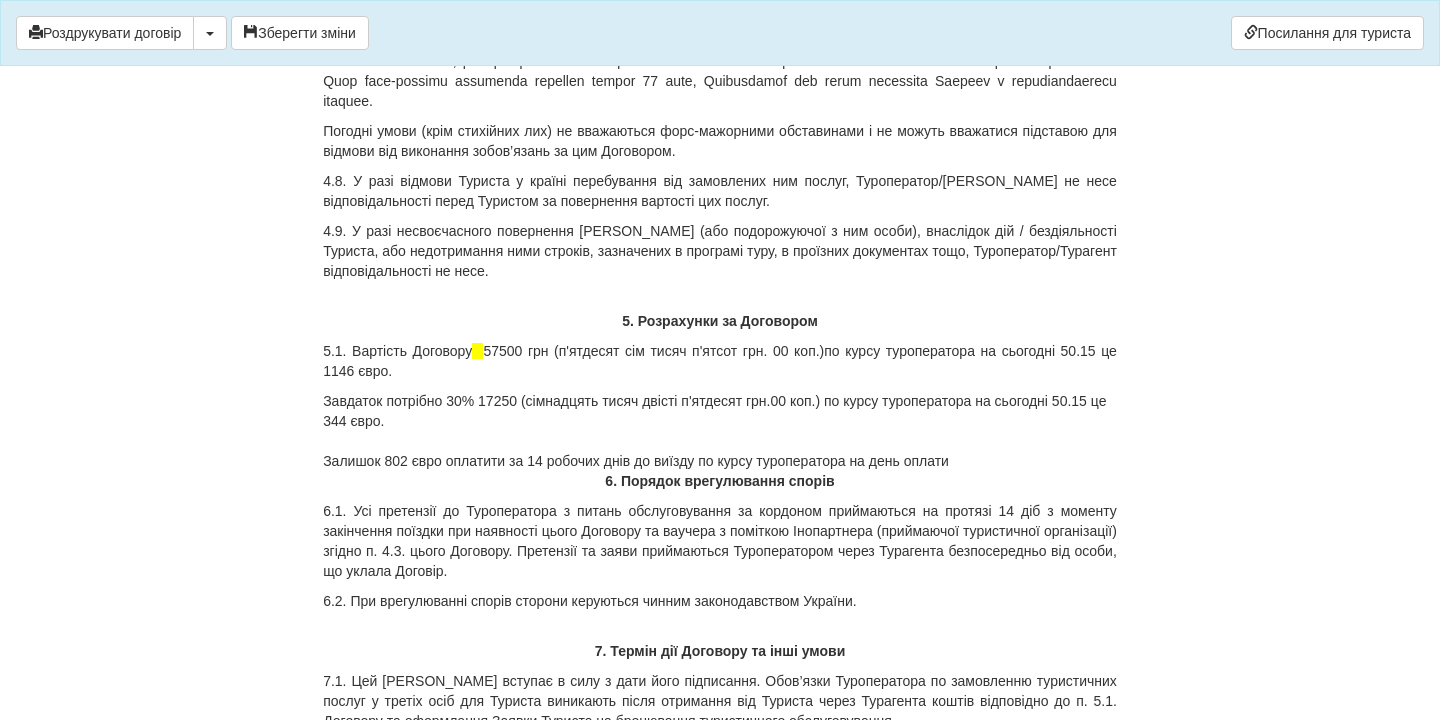 click on "Договір про надання туристичних послуг №  87125
Цей договір укладений  11.07.2025
В місті  Бердичів
Між:
Турагентом   ФОП Дембіцька Карина Сергіївна , в особі  Дембіцька Карина Сергіївна ,
що діє на підставі Агентського договору №  87125  від  11.07.2025  року
від імені та за дорученням Туроператора  Товариство з обмеженою відповідальністю “Орбіта” , у подальшому –  Туроператор , в особі директора Удода І.Л., який діє на підставі Статуту,
та
Громадянином (громадянкою)   STADNYK KHRYSTYNA , закордонний паспорт:  FY352934" at bounding box center (720, -2290) 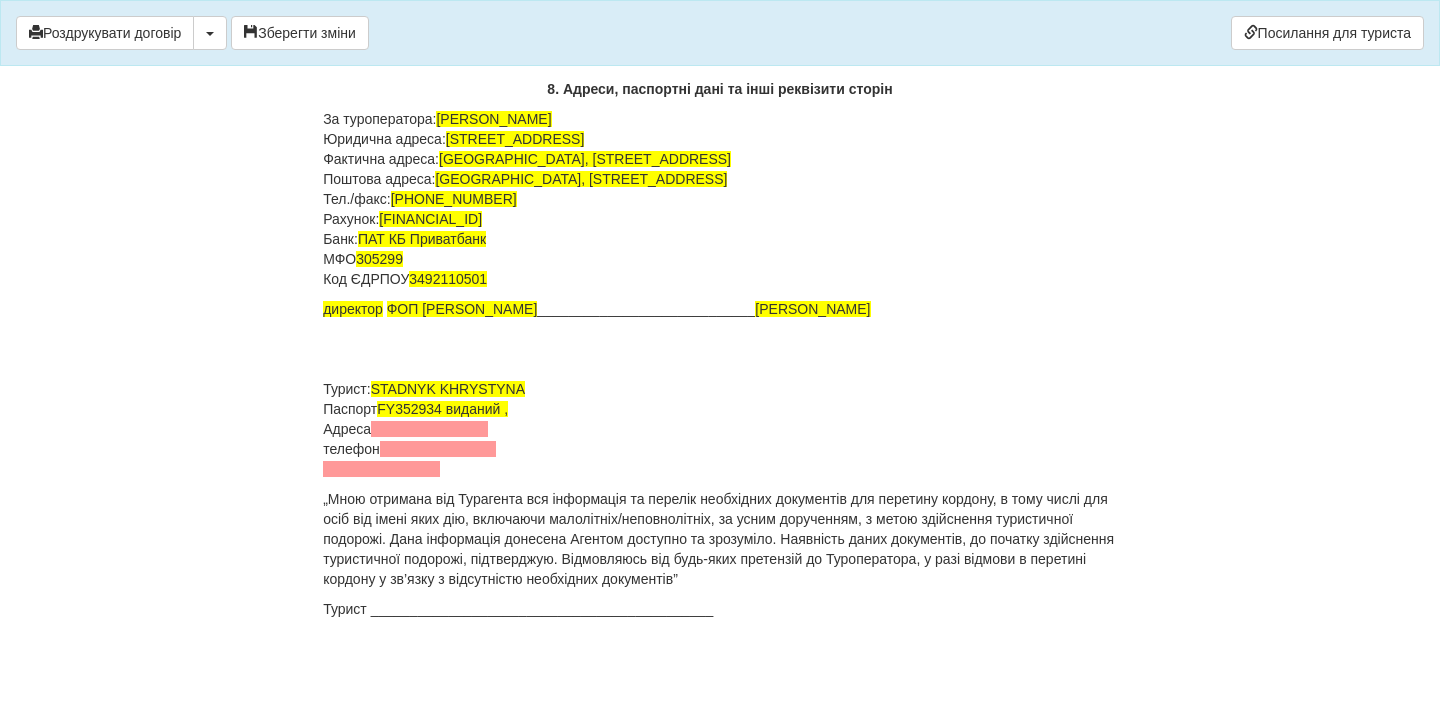scroll, scrollTop: 7356, scrollLeft: 0, axis: vertical 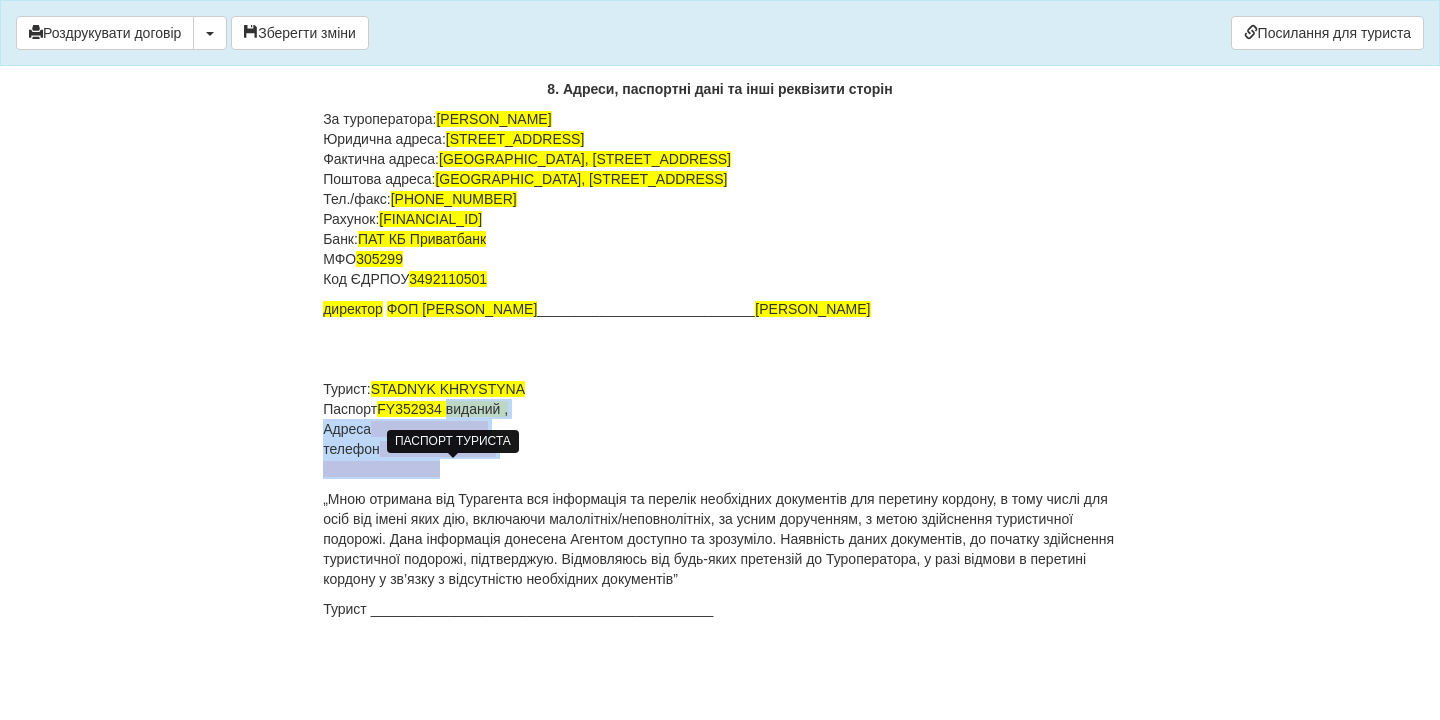 drag, startPoint x: 488, startPoint y: 473, endPoint x: 456, endPoint y: 411, distance: 69.77106 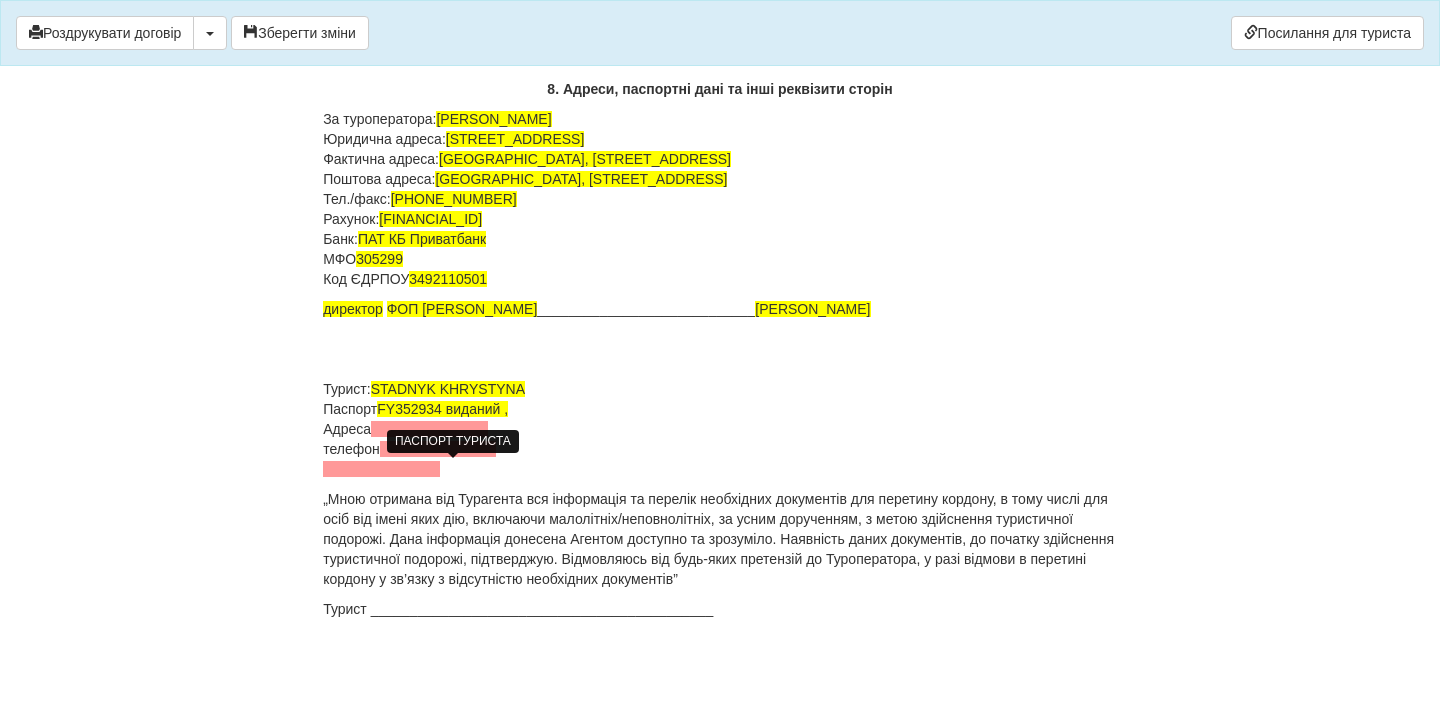 scroll, scrollTop: 7299, scrollLeft: 0, axis: vertical 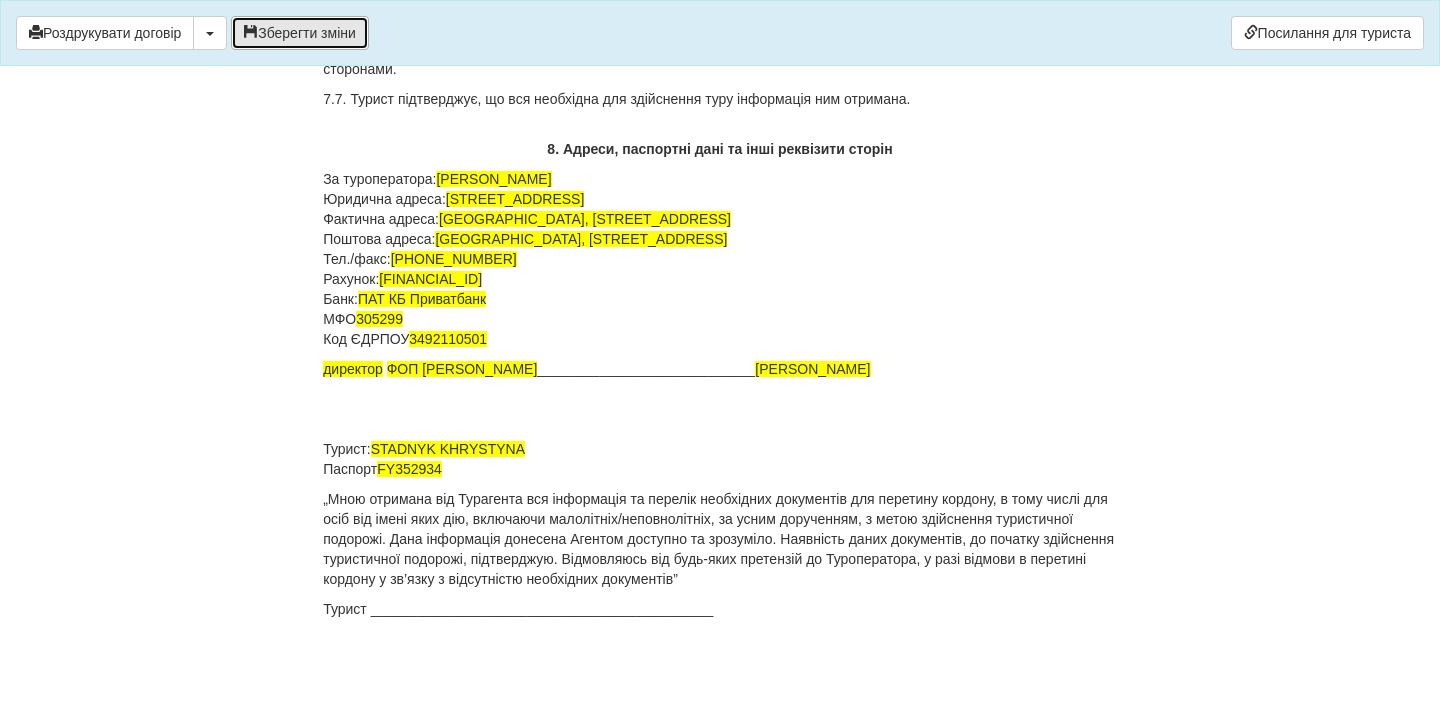 click on "Зберегти зміни" at bounding box center (300, 33) 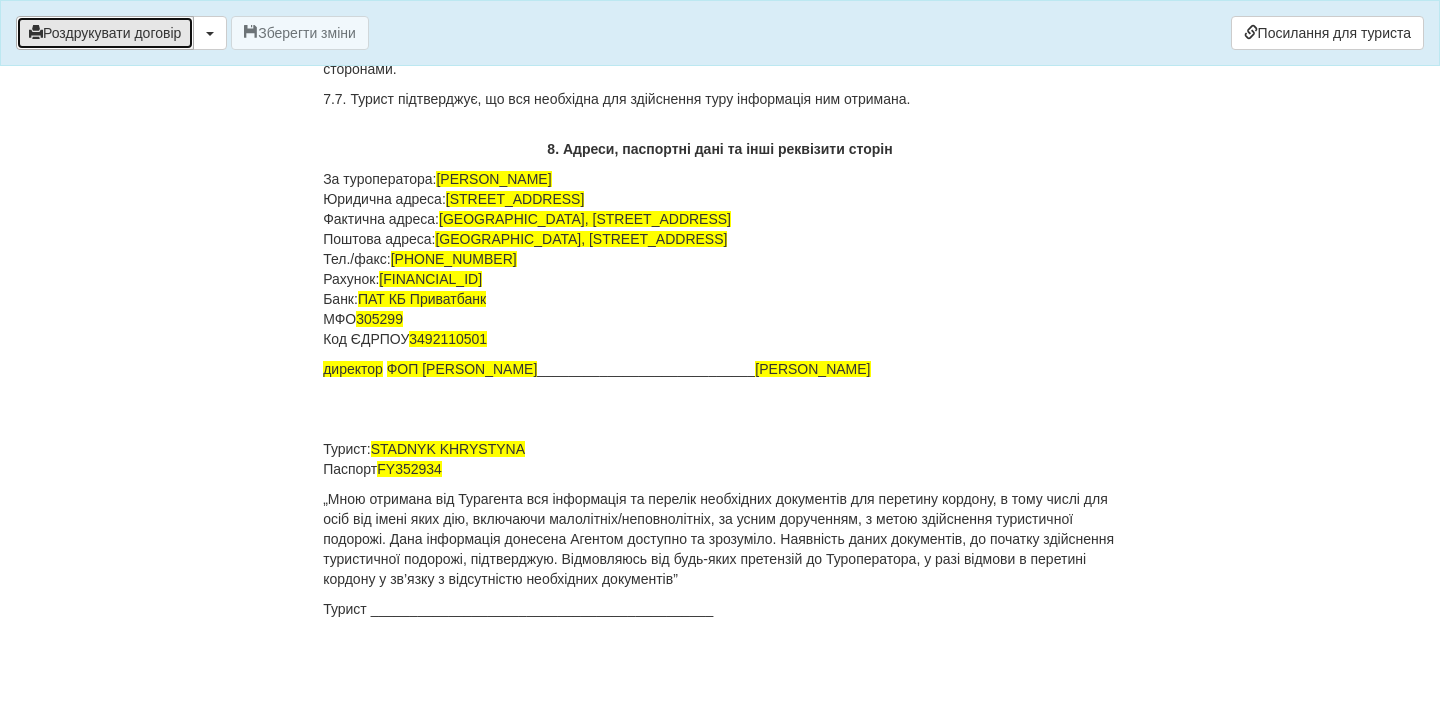 click on "Роздрукувати договір" at bounding box center (105, 33) 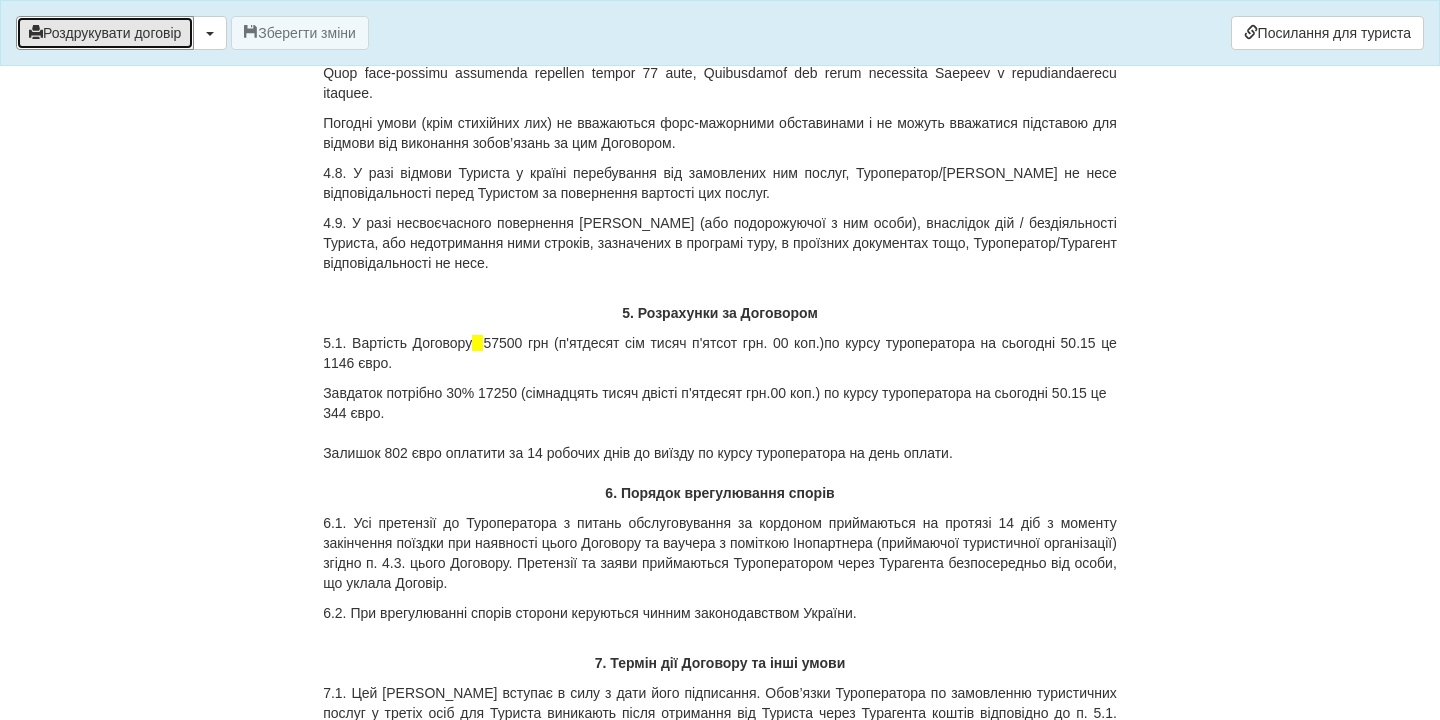 scroll, scrollTop: 6352, scrollLeft: 0, axis: vertical 